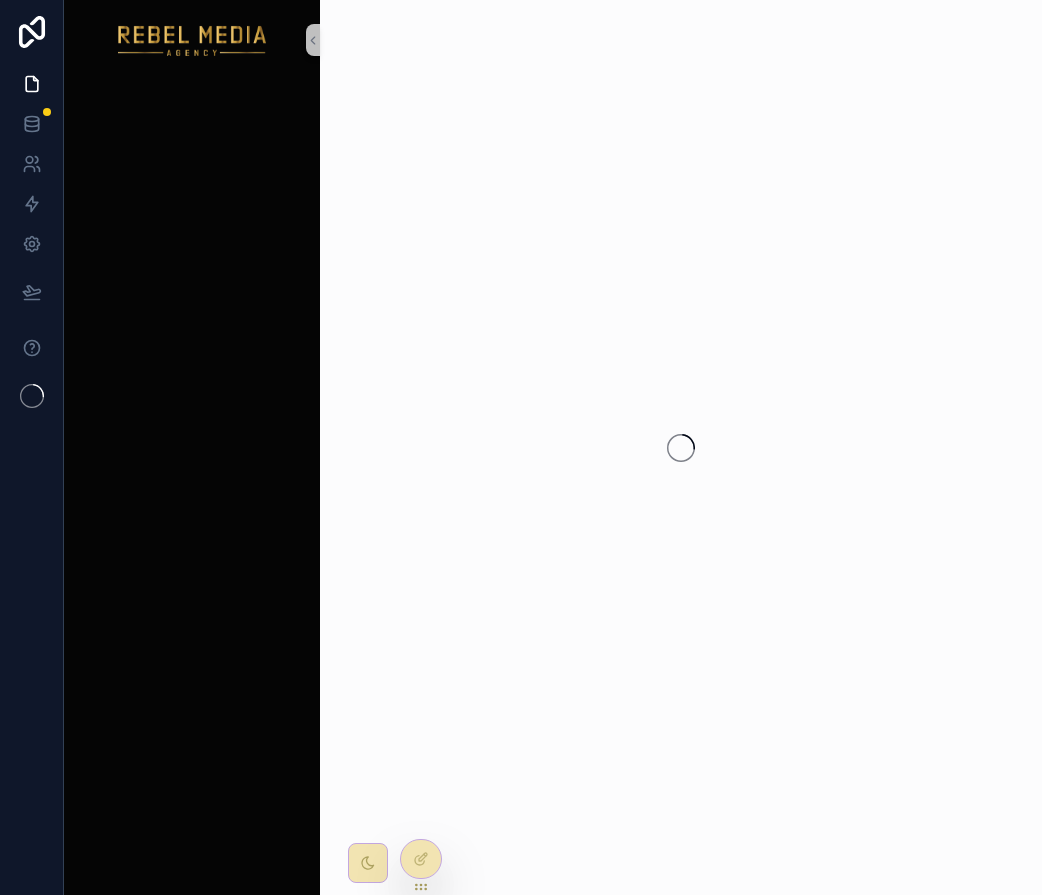 scroll, scrollTop: 0, scrollLeft: 0, axis: both 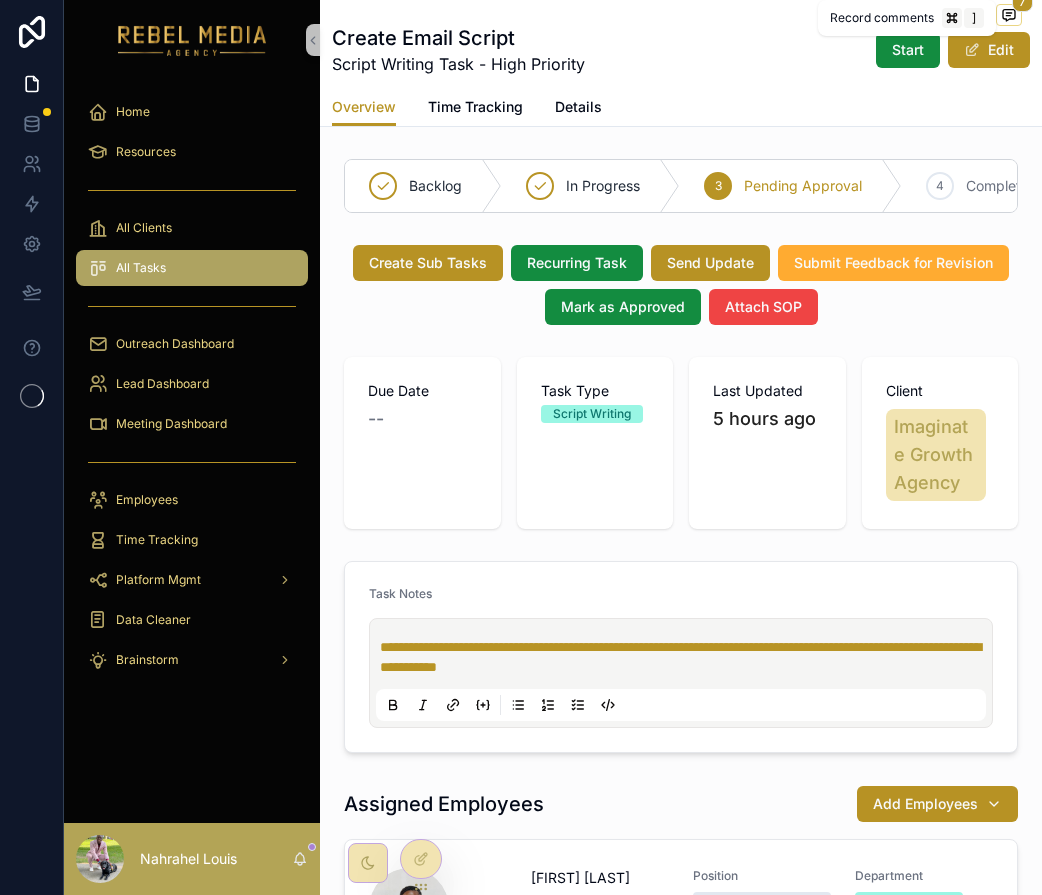 click 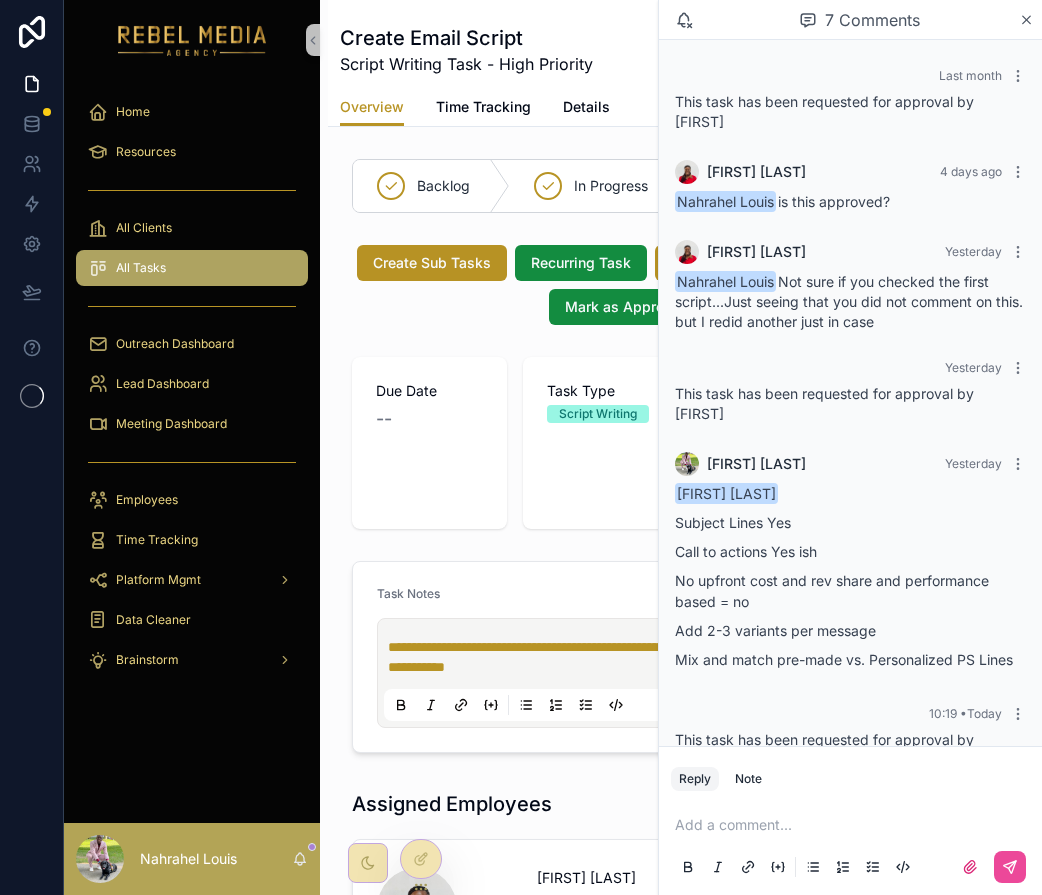 scroll, scrollTop: 132, scrollLeft: 0, axis: vertical 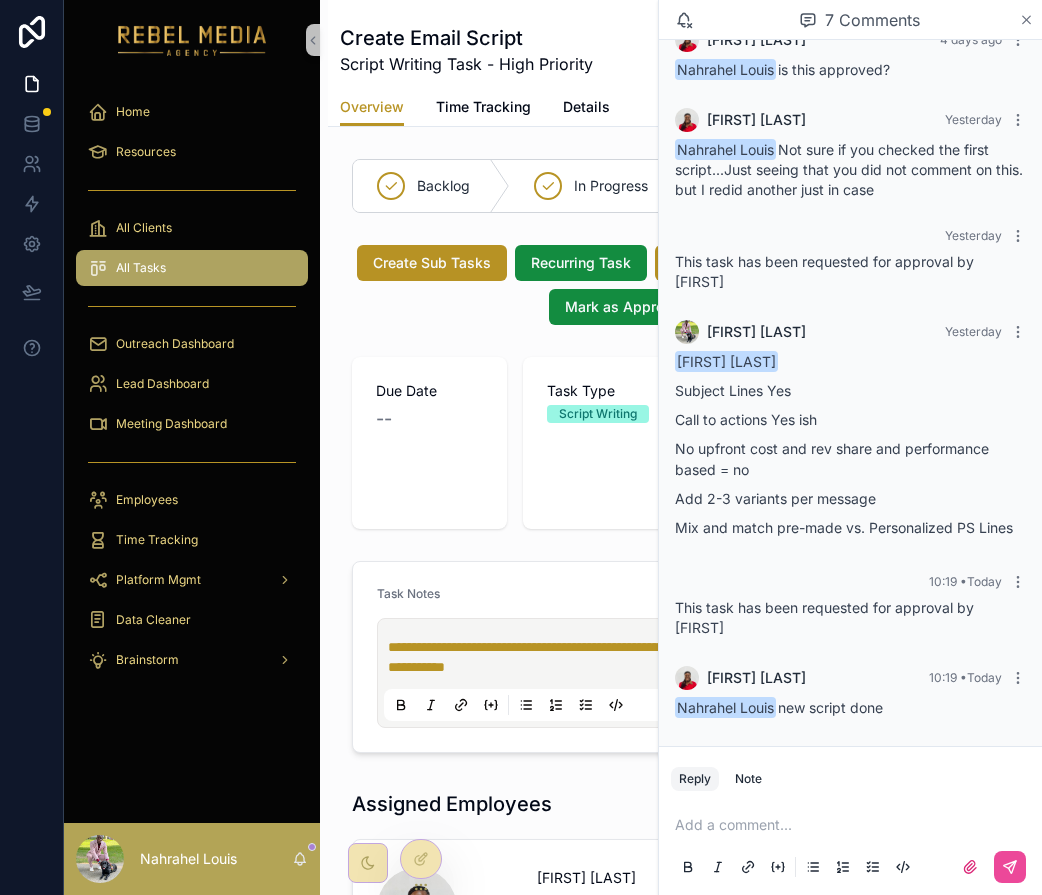 click 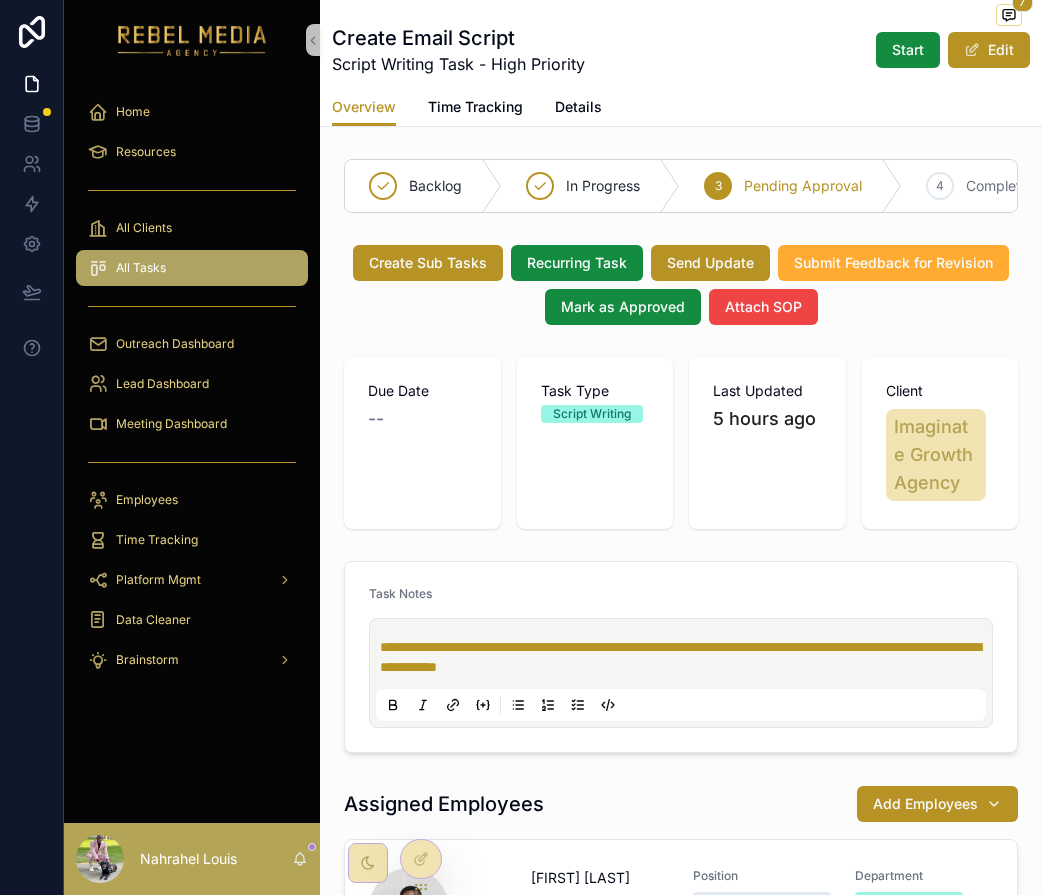 click on "**********" at bounding box center [685, 657] 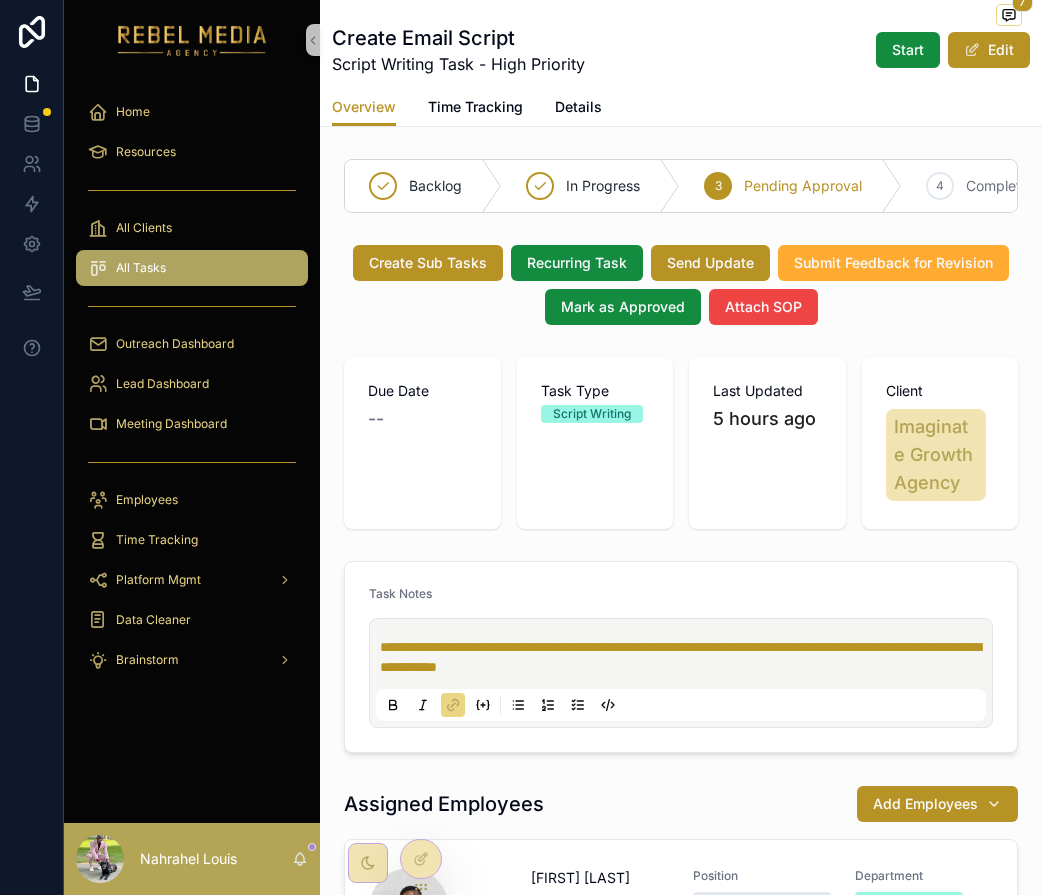 click on "**********" at bounding box center (685, 657) 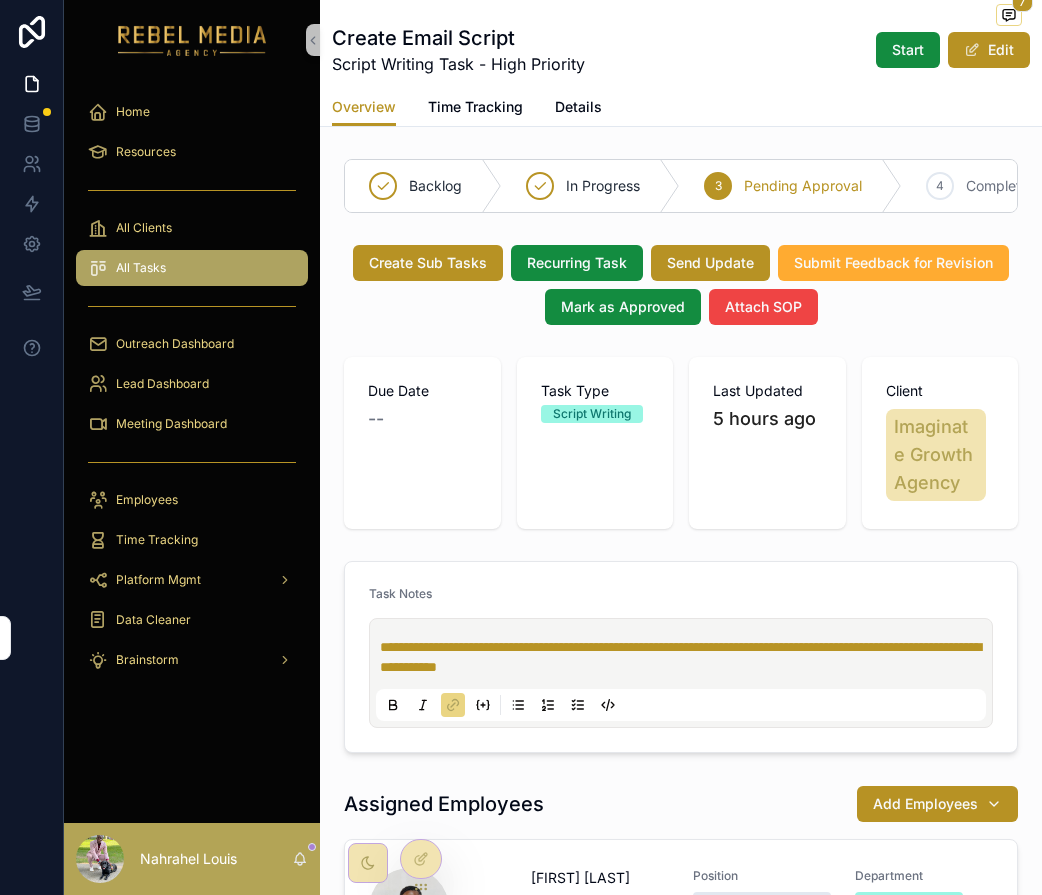 scroll, scrollTop: 0, scrollLeft: 855, axis: horizontal 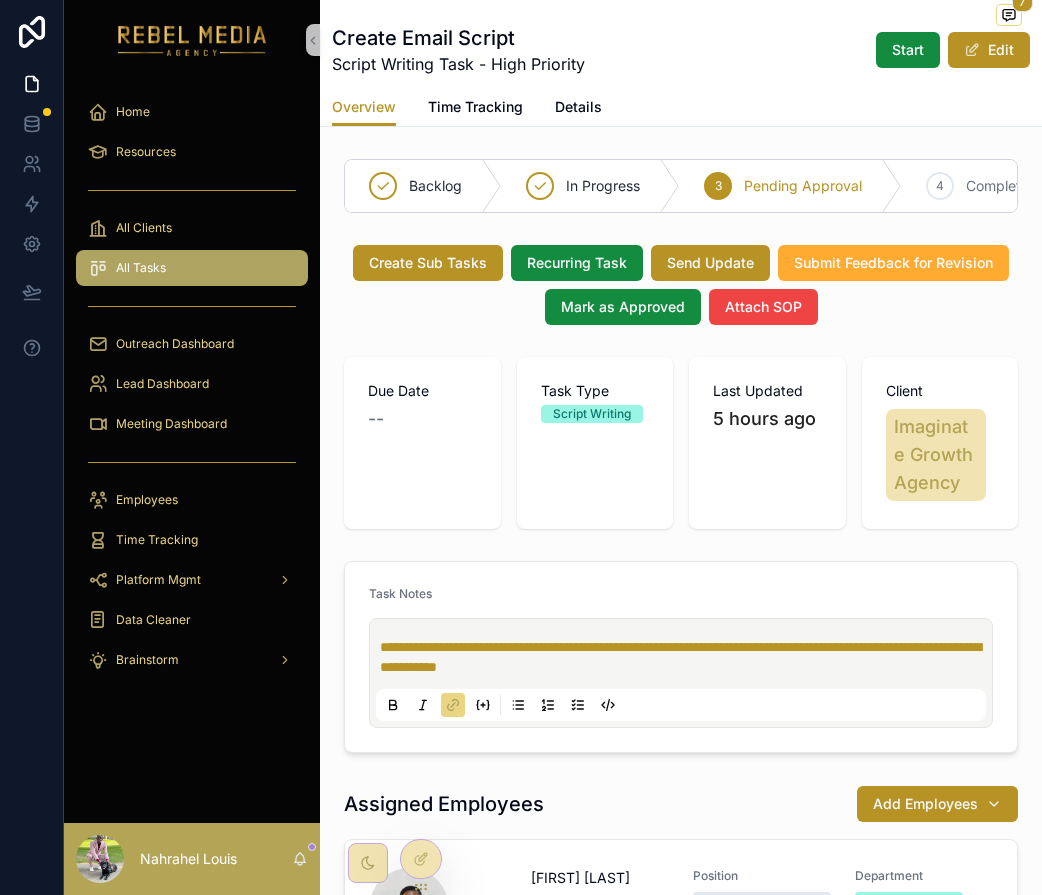 click on "**********" at bounding box center (685, 657) 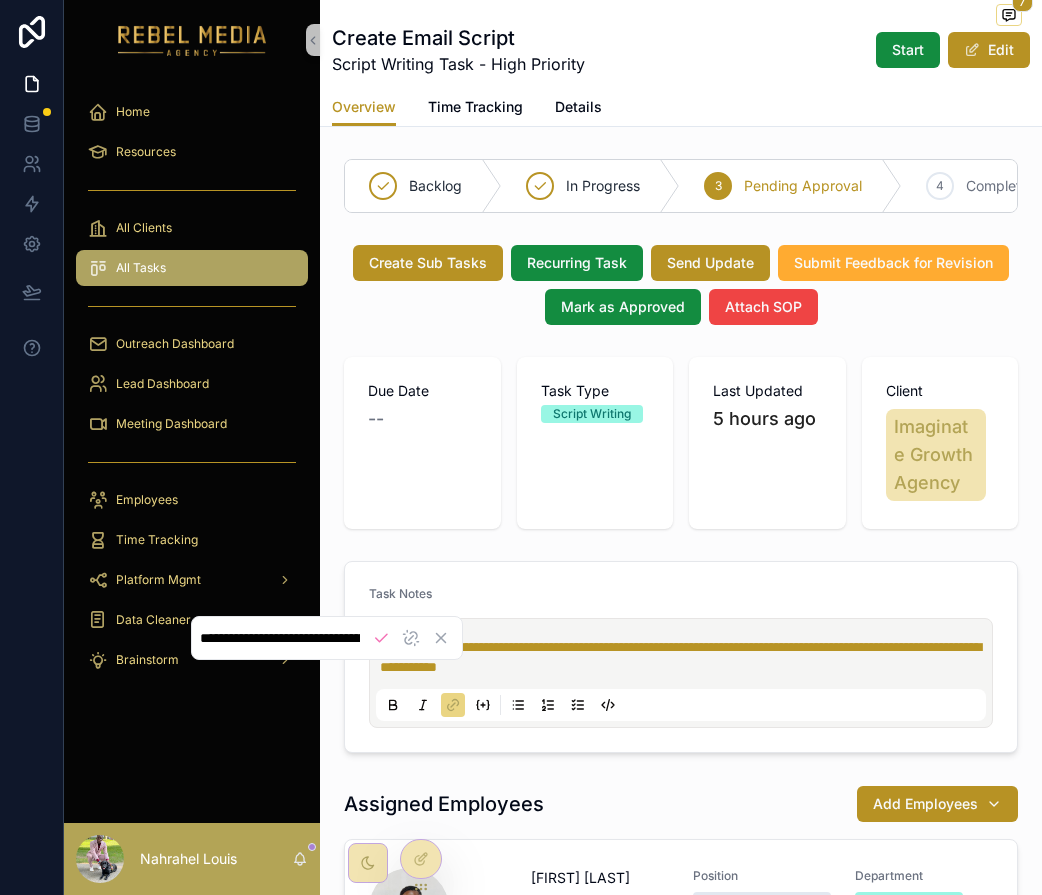 scroll, scrollTop: 0, scrollLeft: 855, axis: horizontal 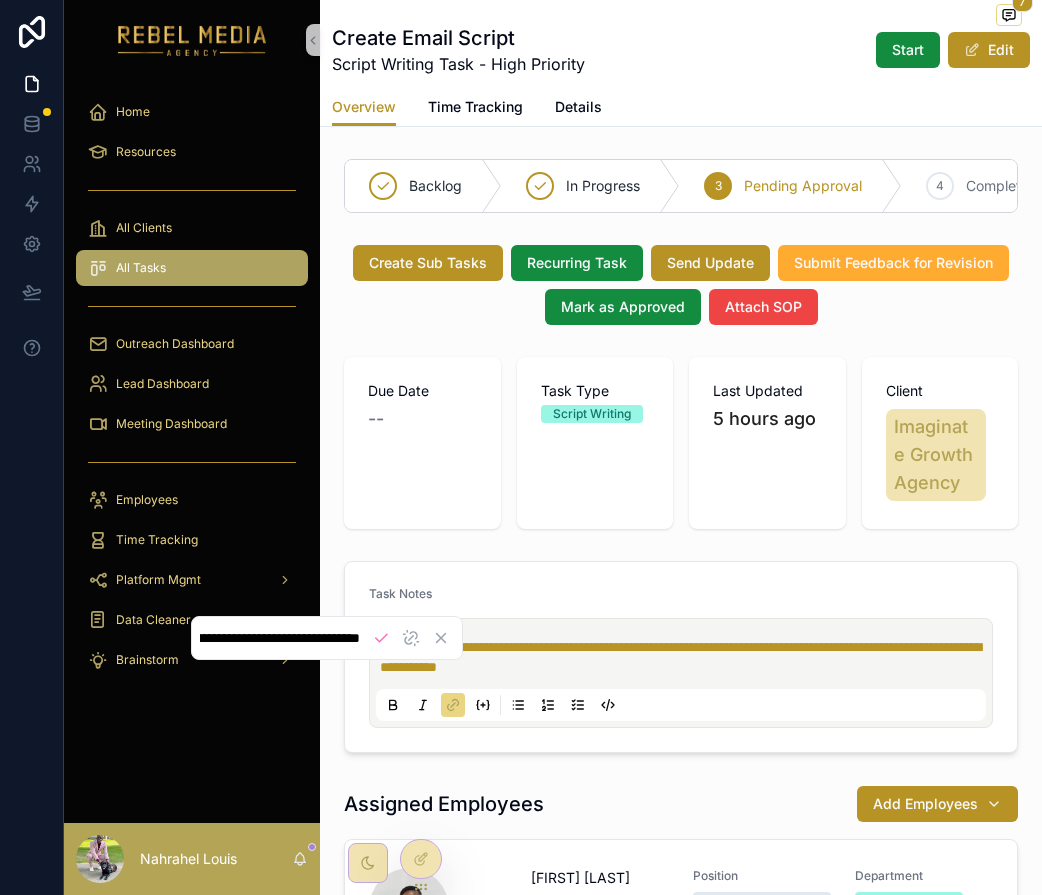 click on "**********" at bounding box center [280, 638] 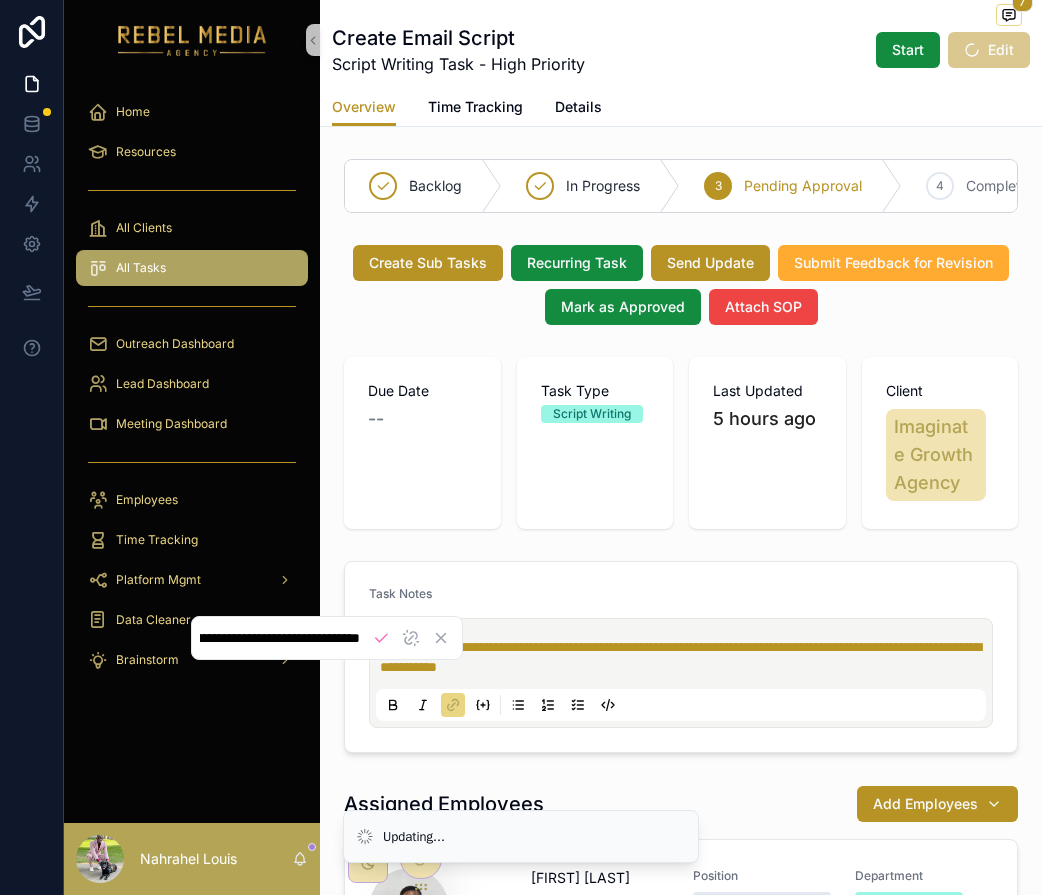 click on "**********" at bounding box center [280, 638] 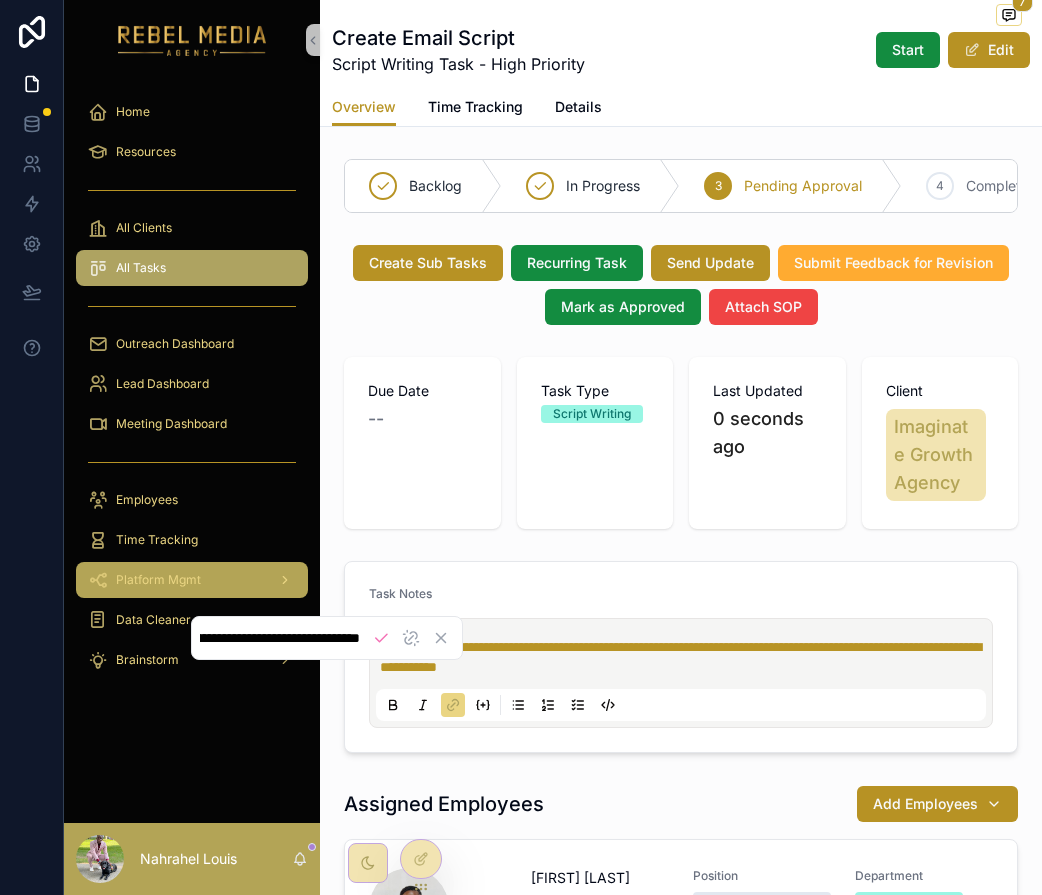 scroll, scrollTop: 0, scrollLeft: 0, axis: both 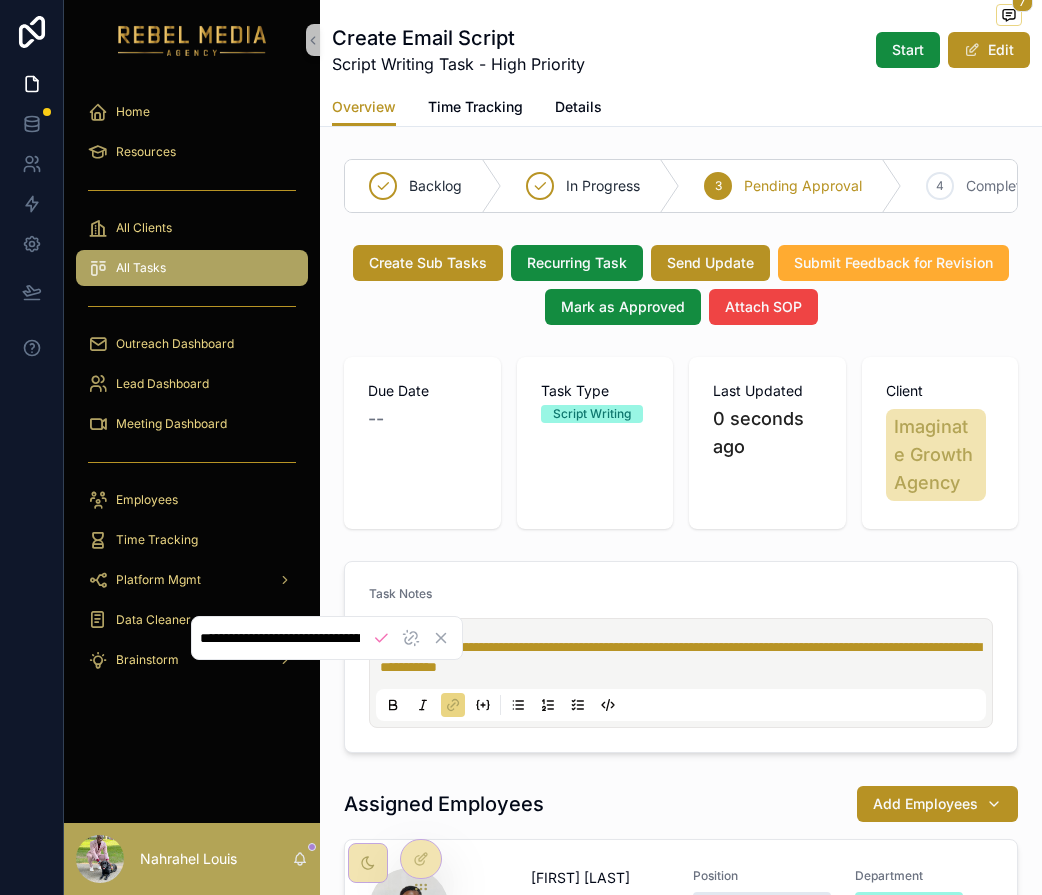 click on "**********" at bounding box center [681, 673] 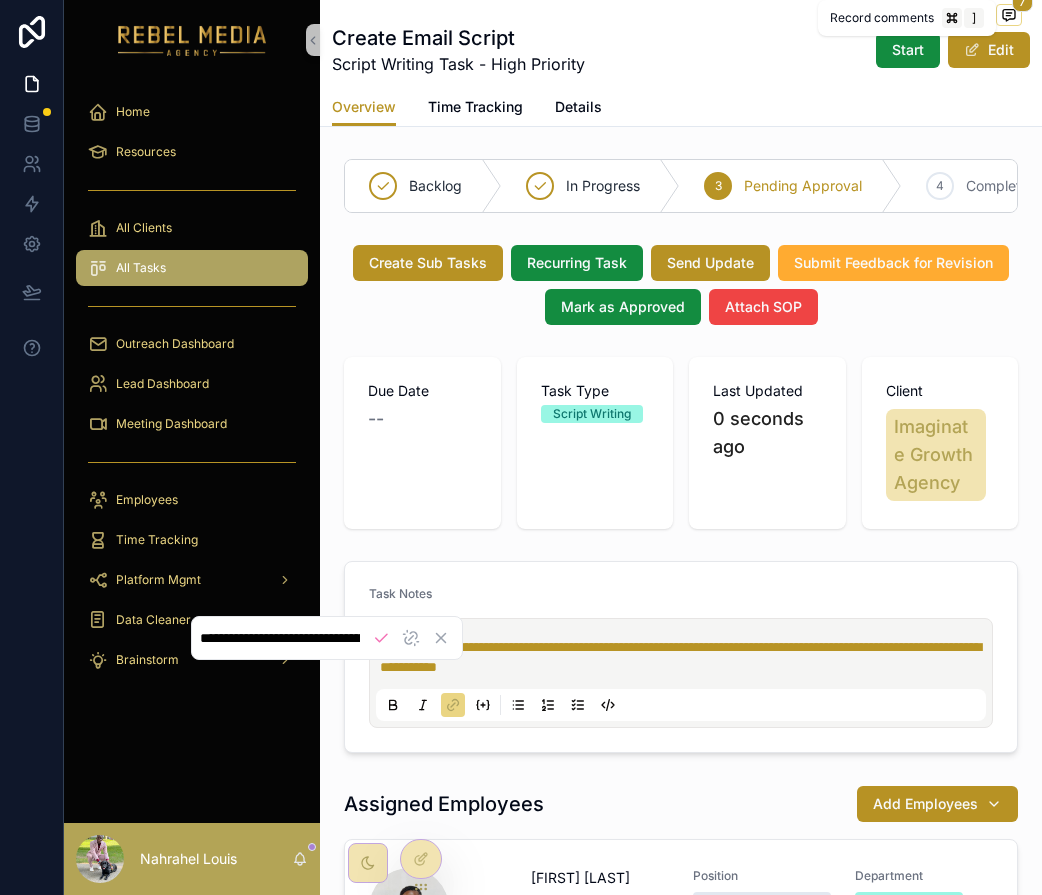 click 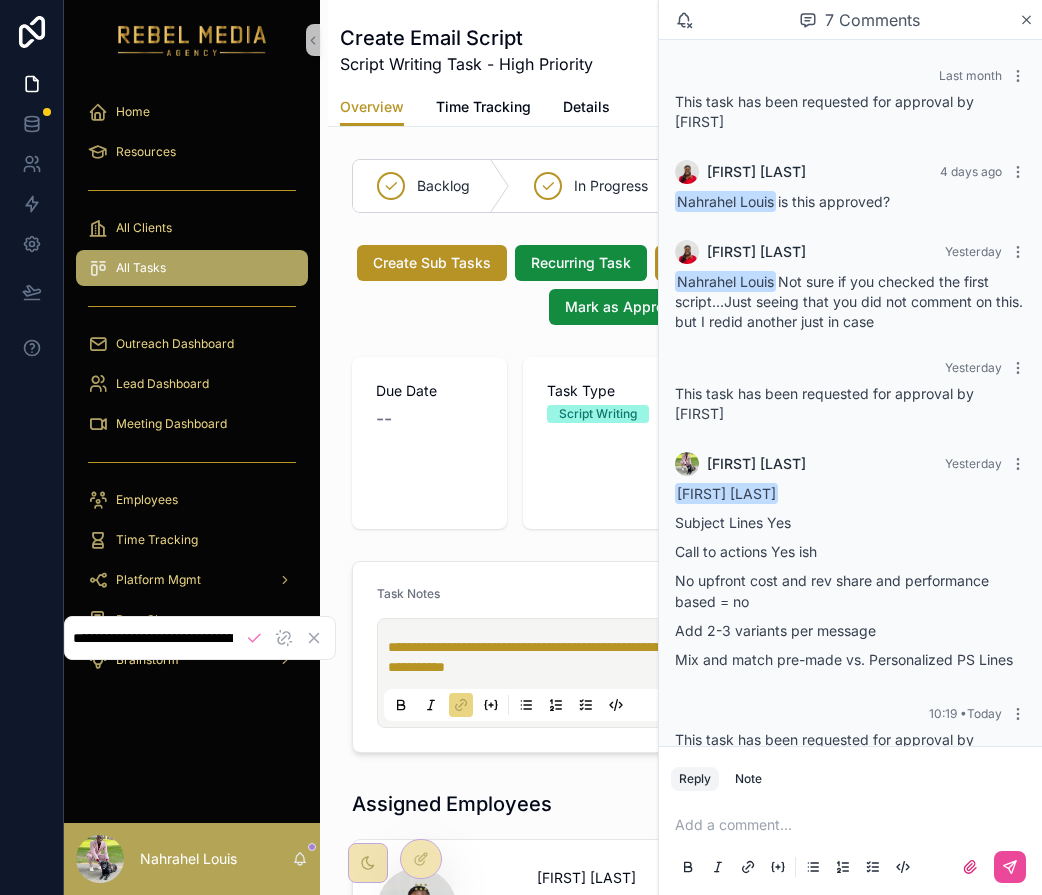 scroll, scrollTop: 132, scrollLeft: 0, axis: vertical 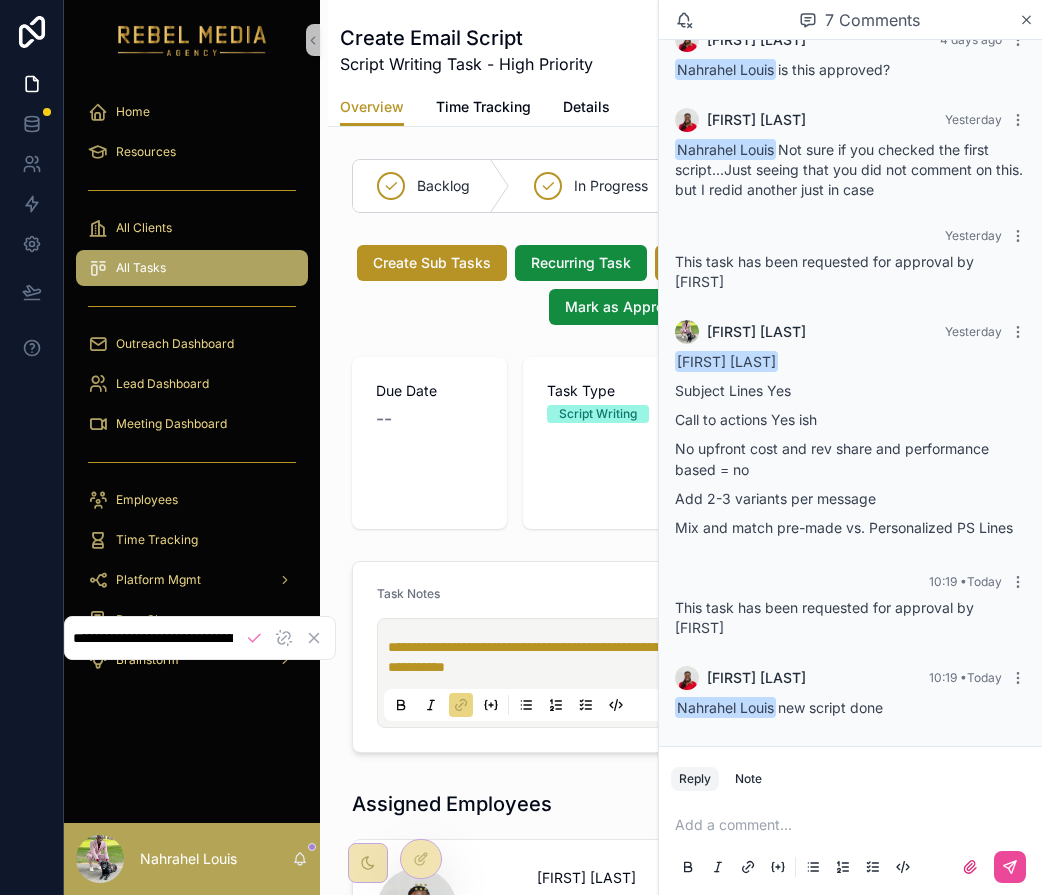 click at bounding box center (854, 825) 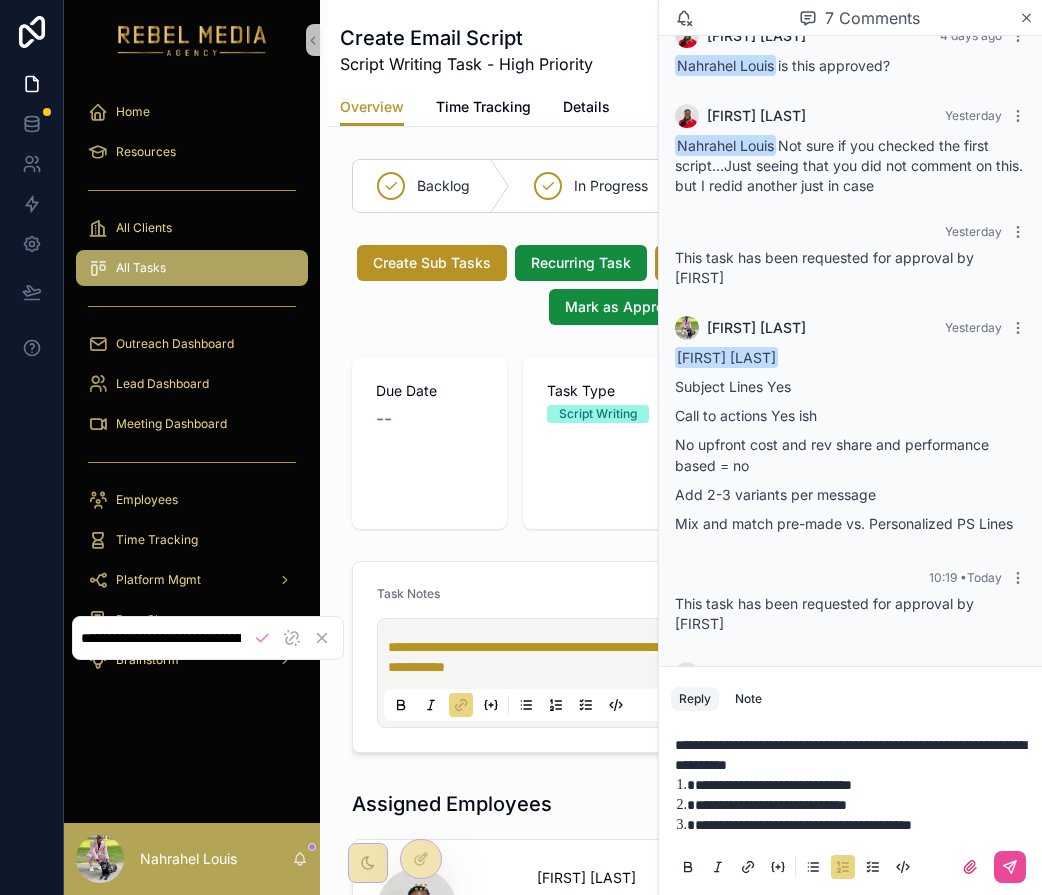 click on "**********" at bounding box center (803, 825) 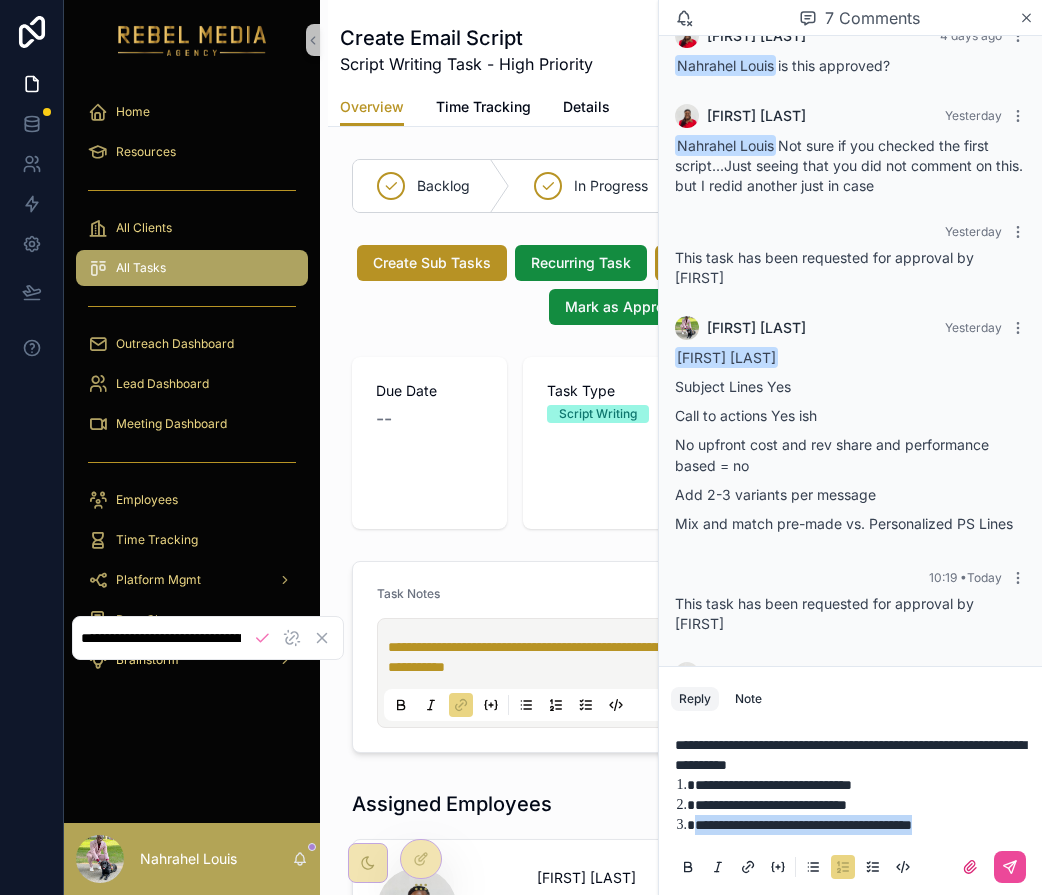 click on "**********" at bounding box center (803, 825) 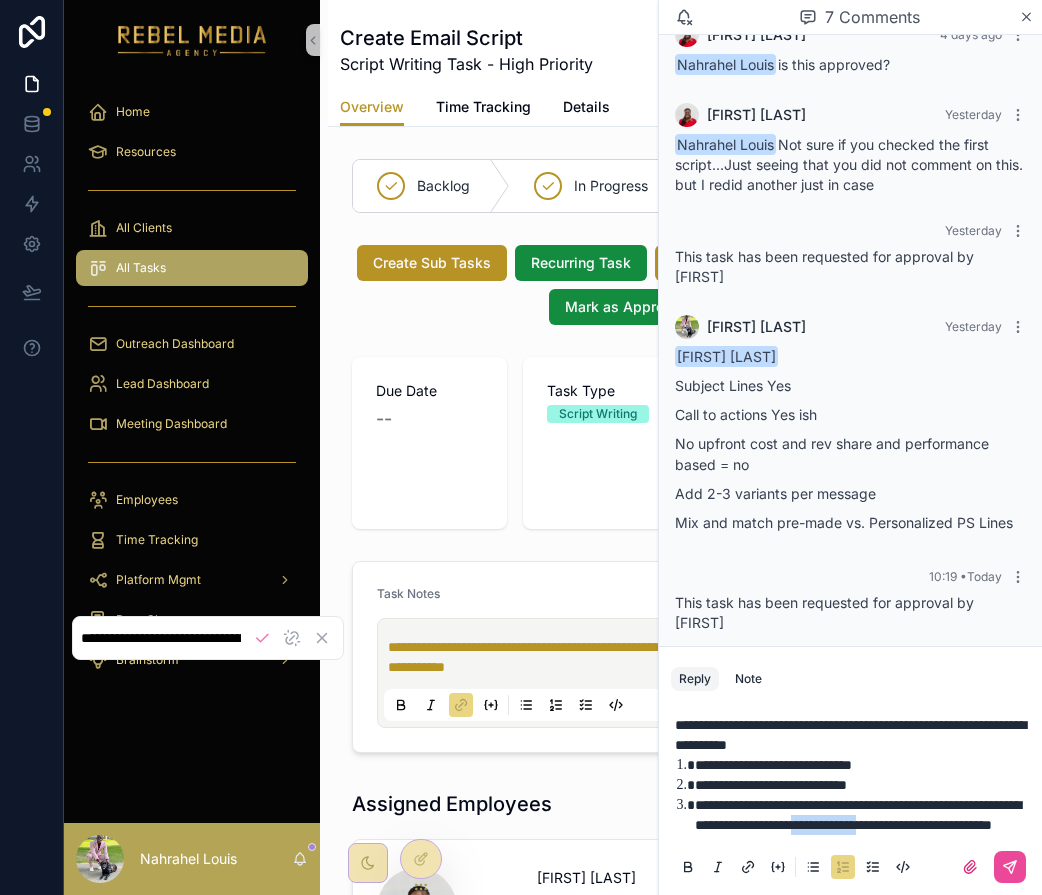 drag, startPoint x: 912, startPoint y: 805, endPoint x: 994, endPoint y: 805, distance: 82 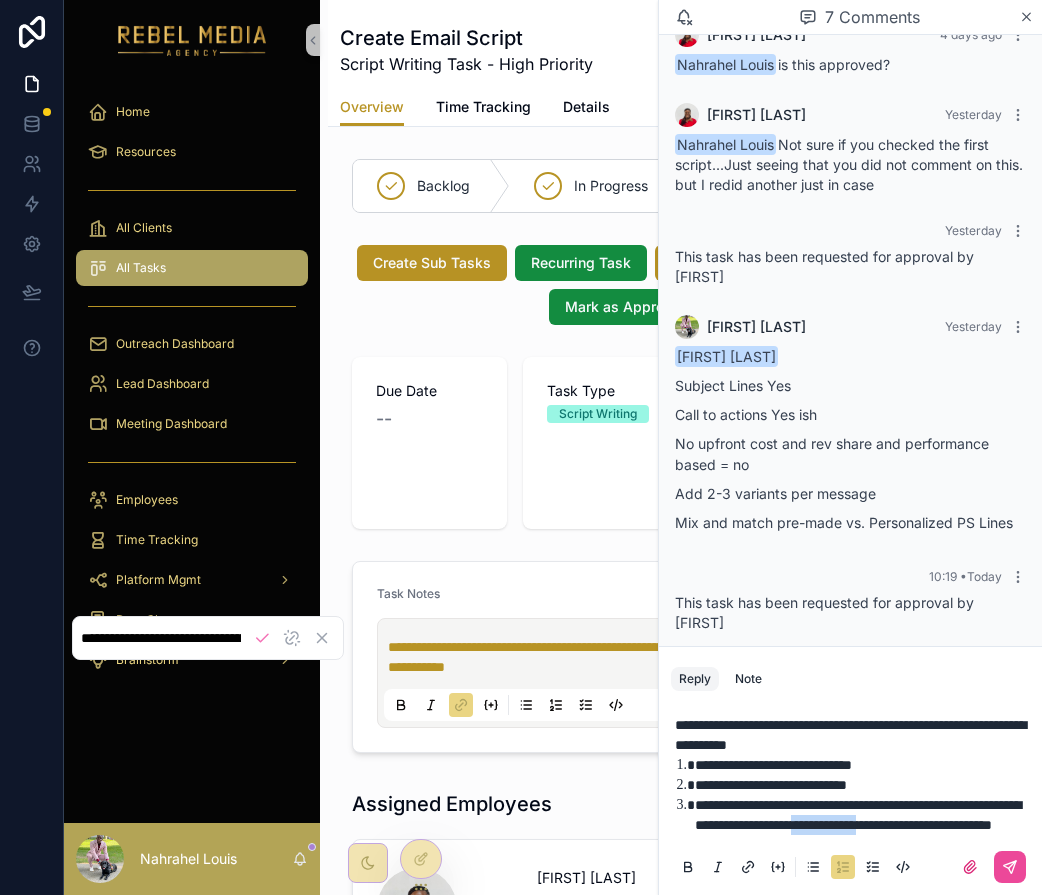 click on "**********" at bounding box center [858, 815] 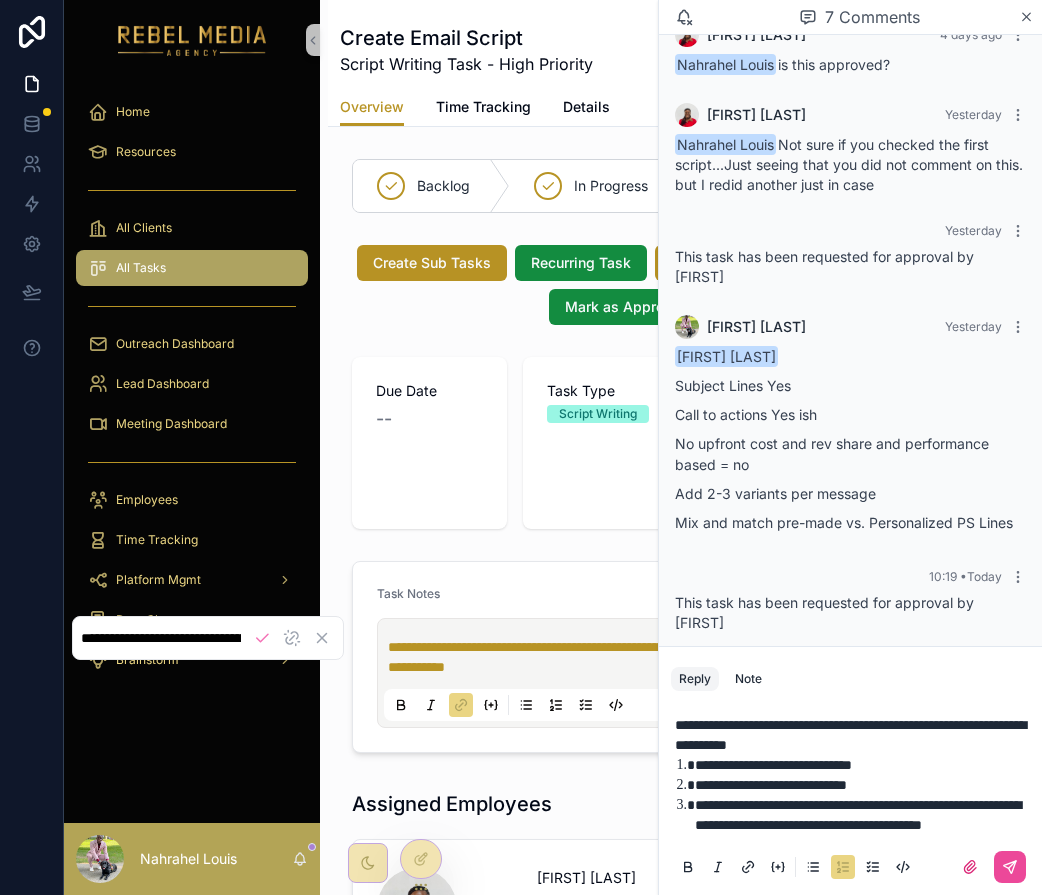 type 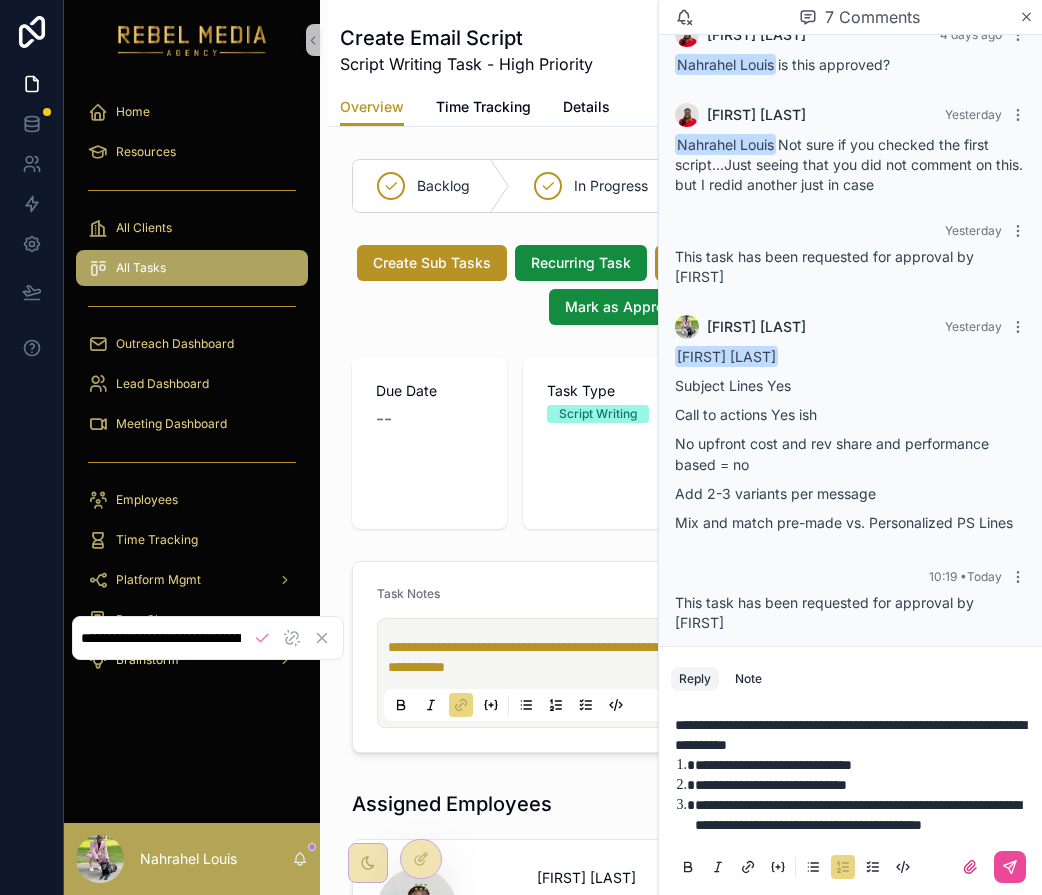 click on "**********" at bounding box center [864, 815] 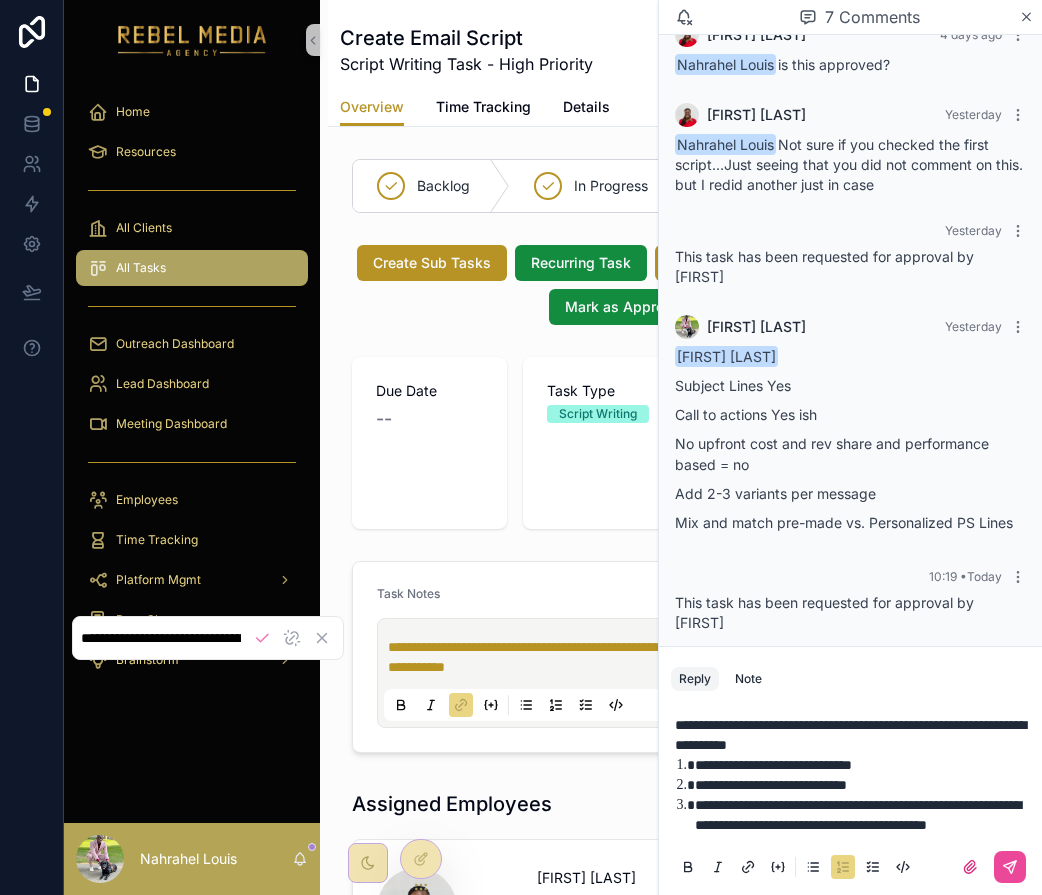 click on "**********" at bounding box center (850, 795) 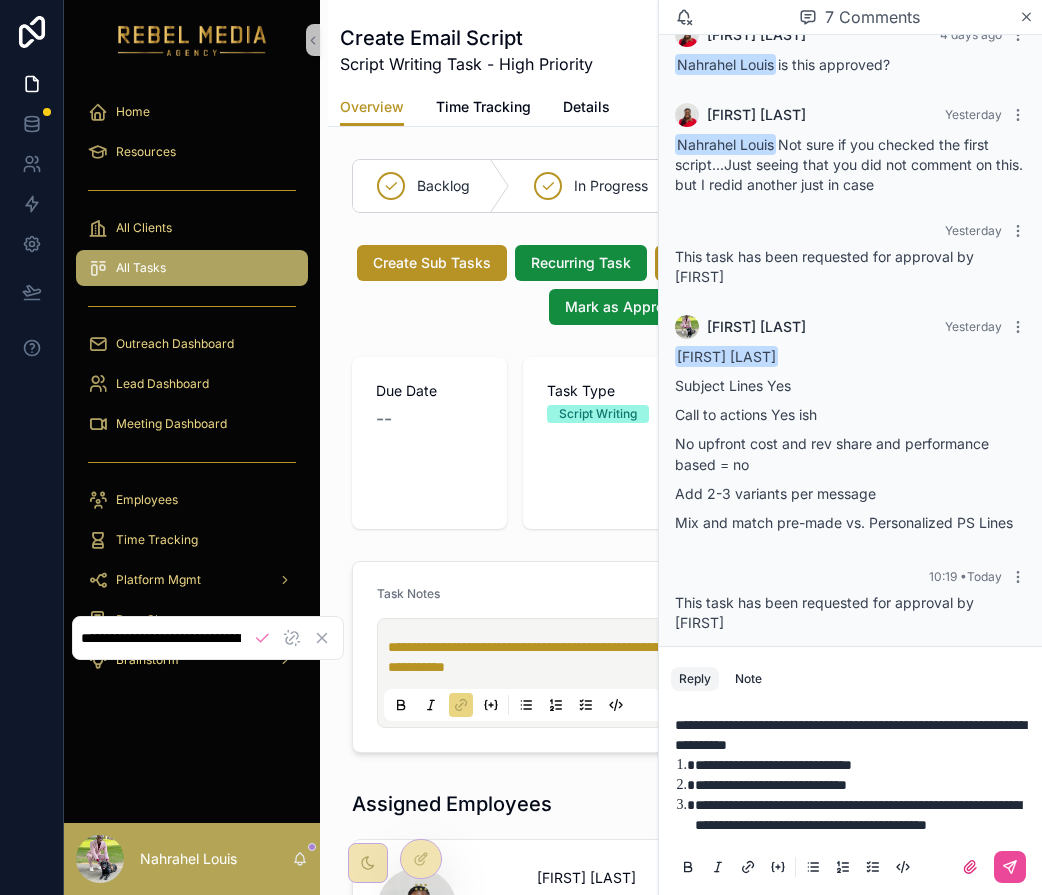 click on "**********" at bounding box center [850, 735] 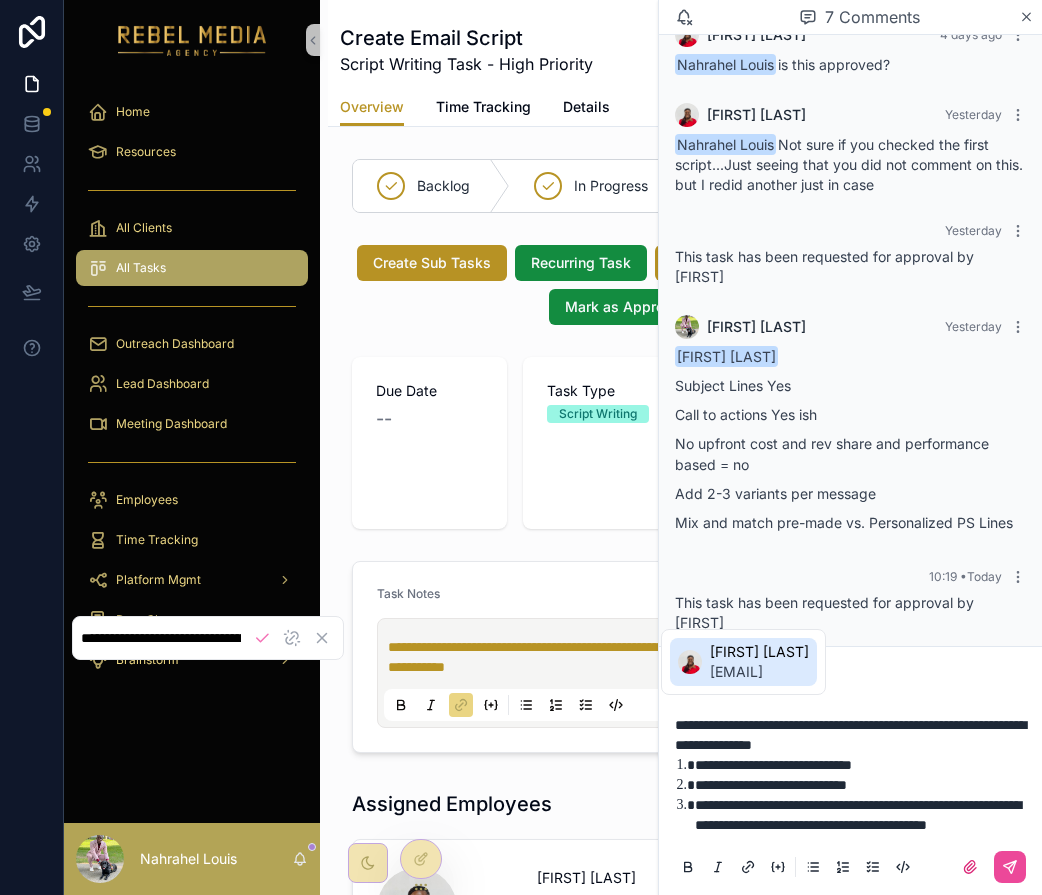 click on "Damilola Ojo-George" at bounding box center (759, 652) 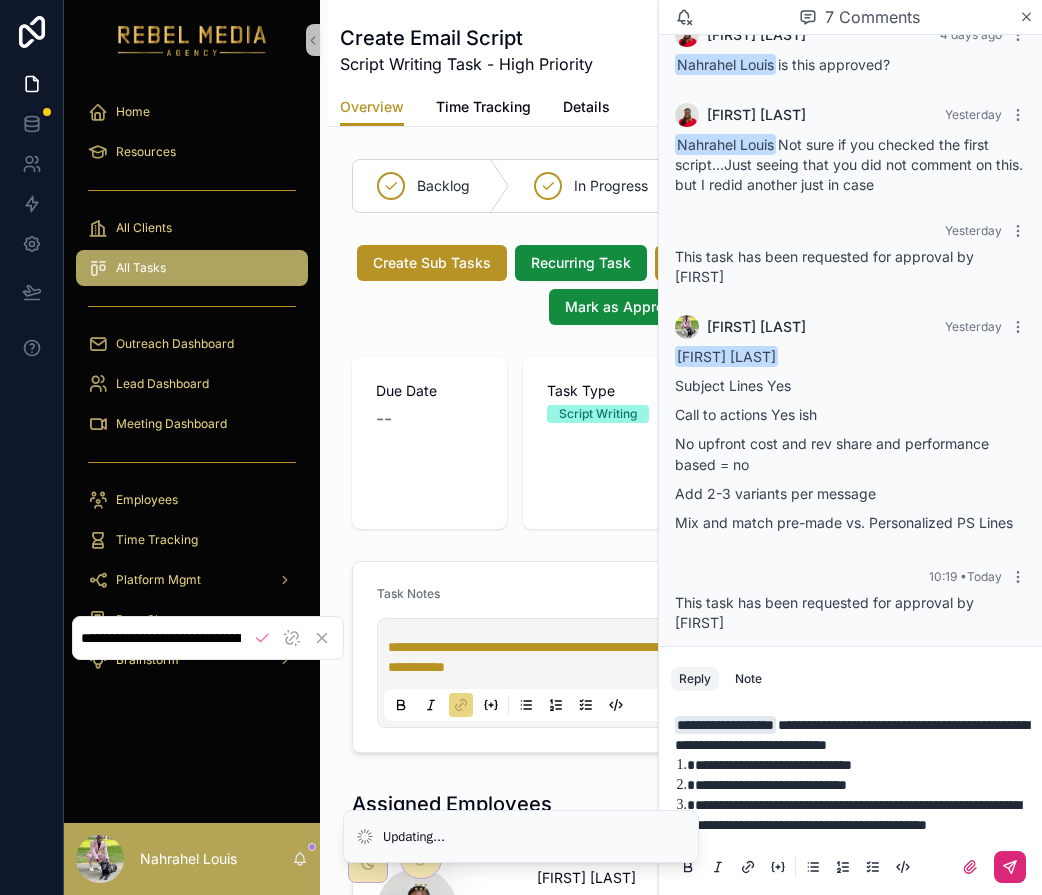 click 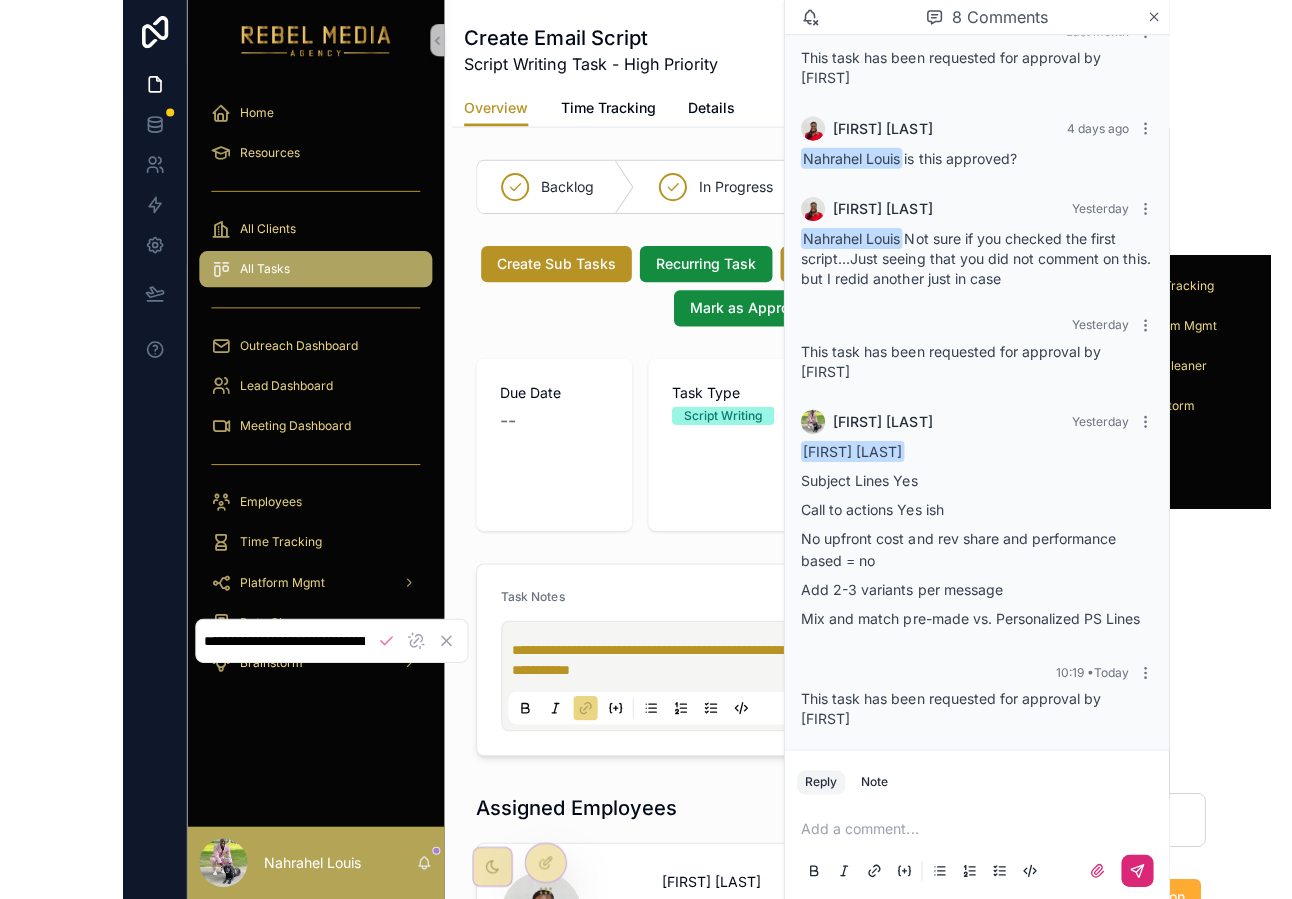 scroll, scrollTop: 0, scrollLeft: 0, axis: both 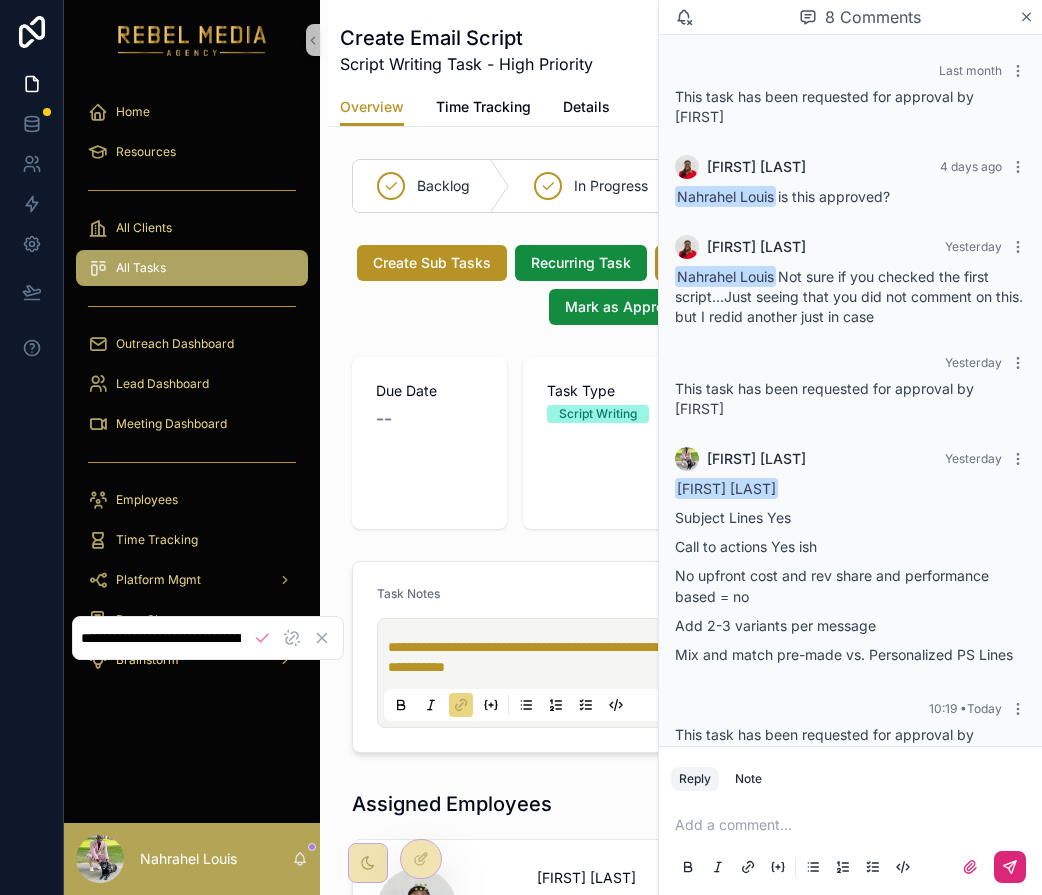 click on "**********" at bounding box center [685, 827] 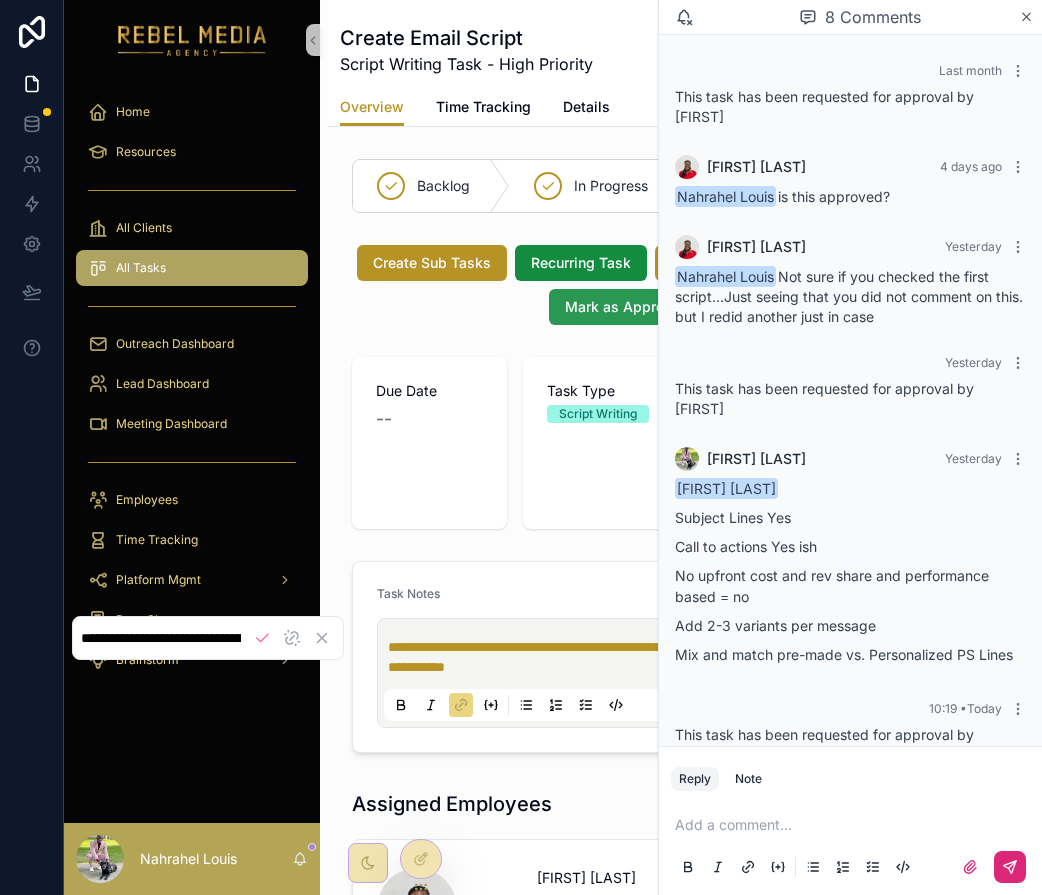 click on "Mark as Approved" at bounding box center [627, 307] 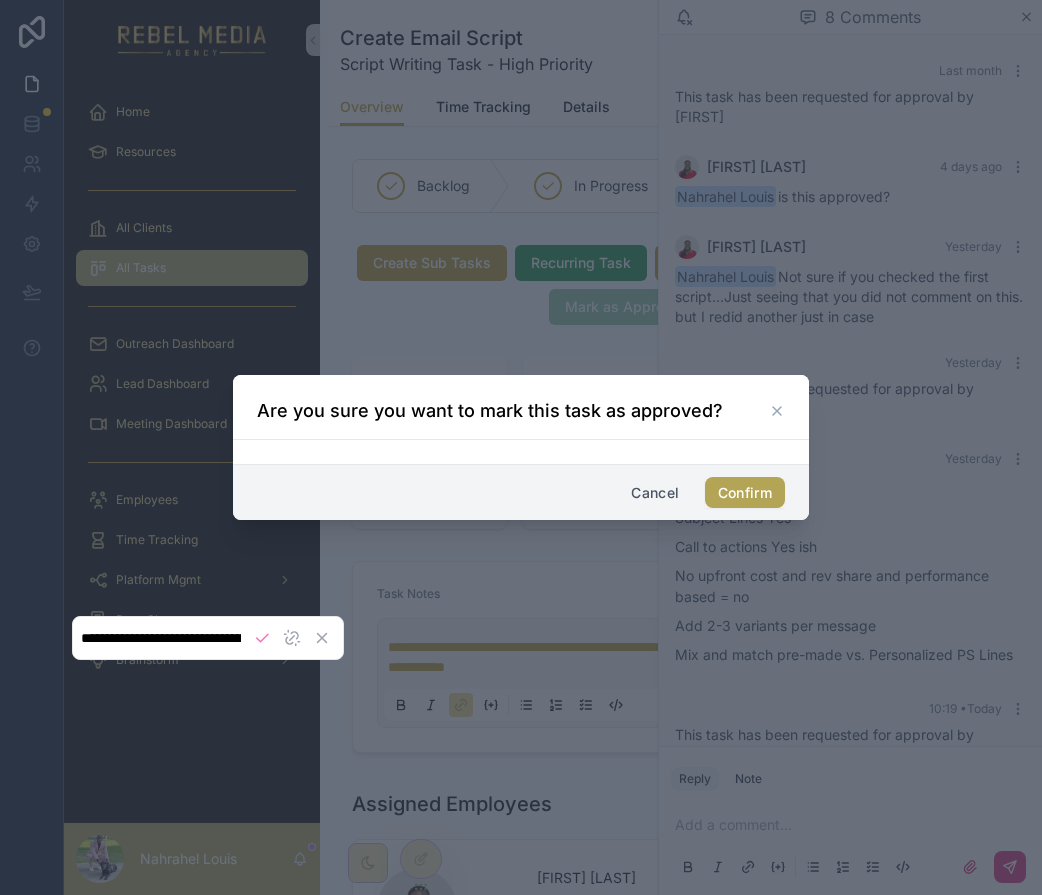 click on "Confirm" at bounding box center (745, 493) 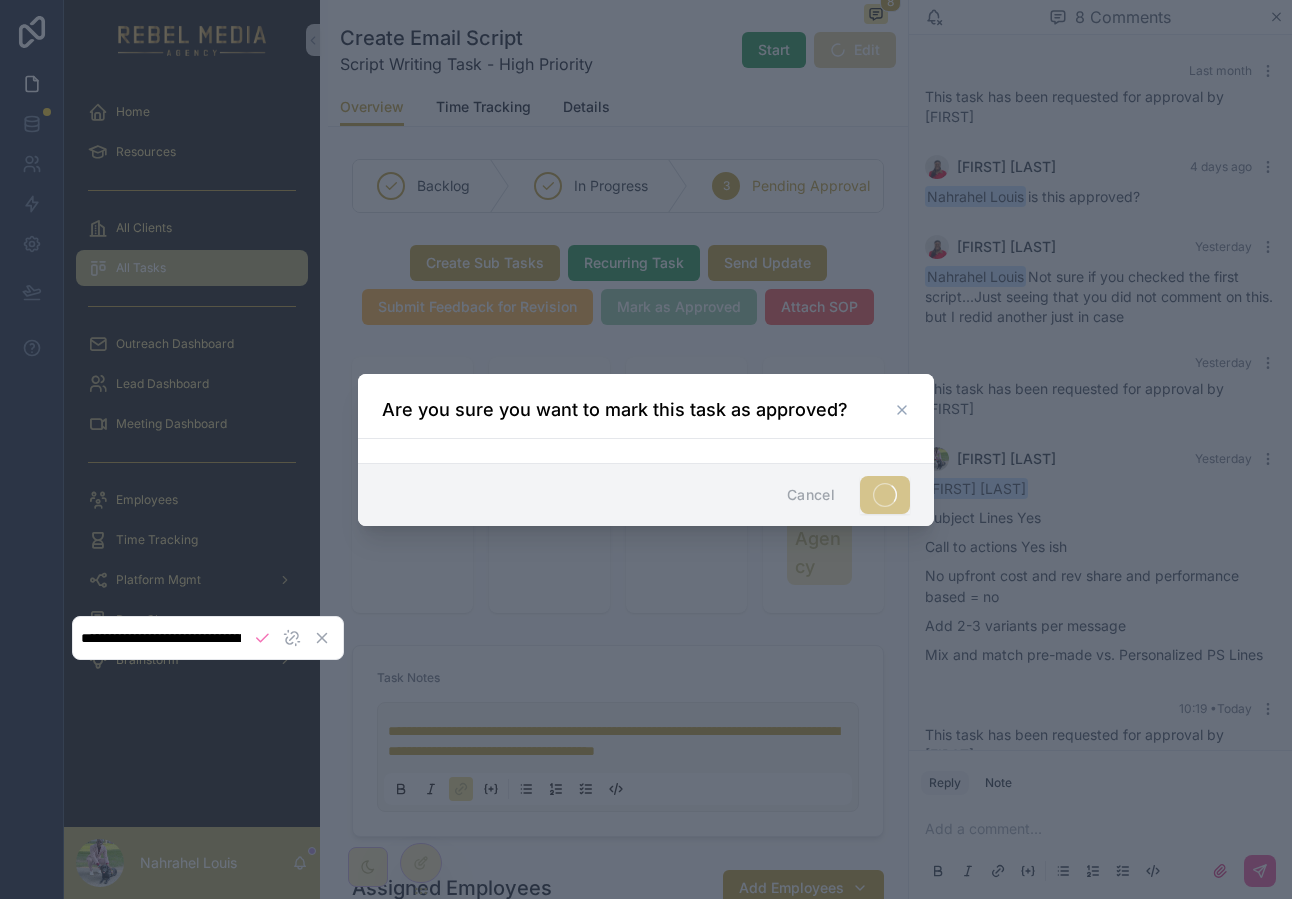 scroll, scrollTop: 323, scrollLeft: 0, axis: vertical 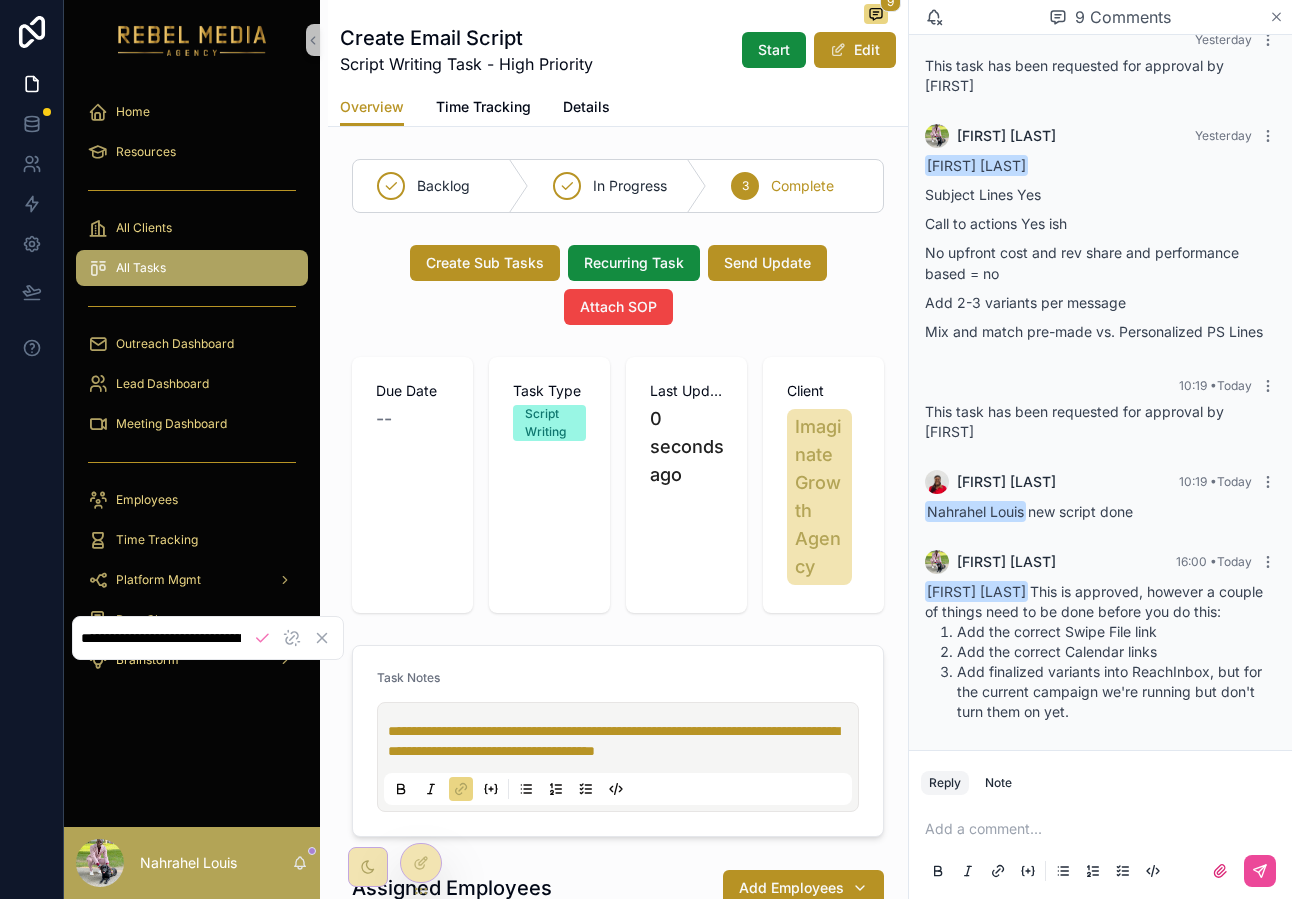 click 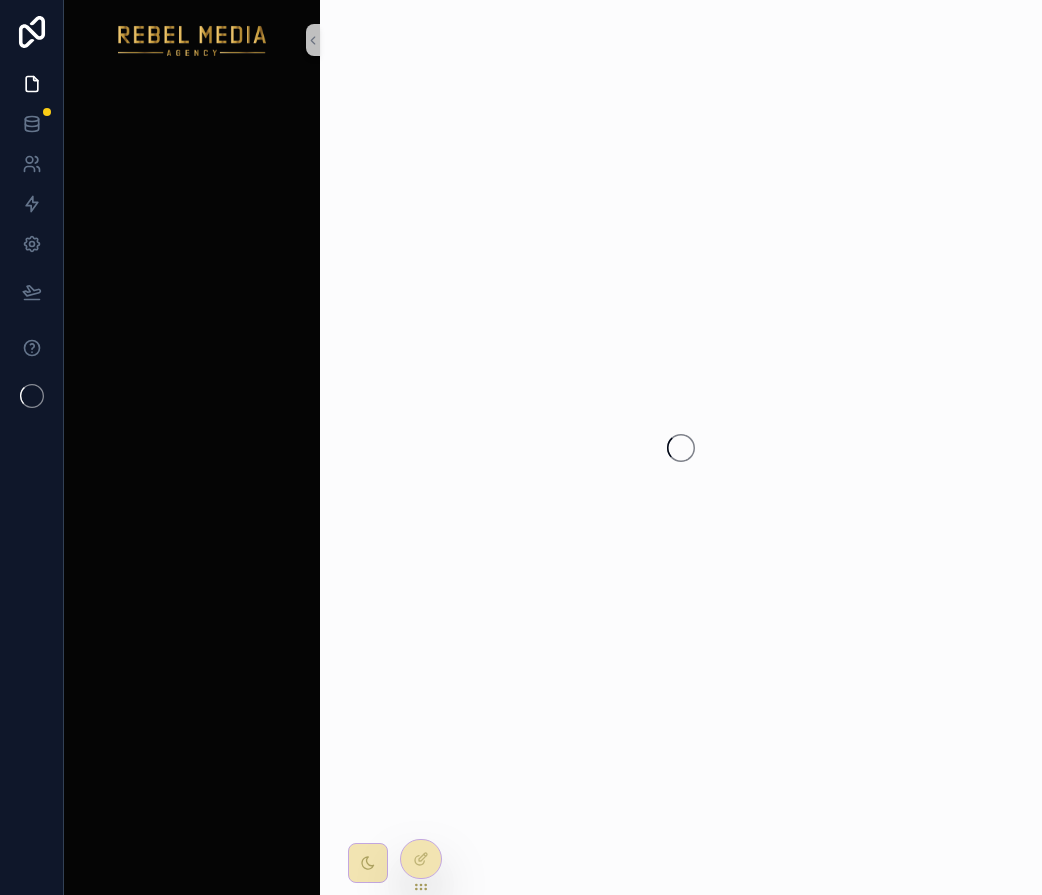 scroll, scrollTop: 0, scrollLeft: 0, axis: both 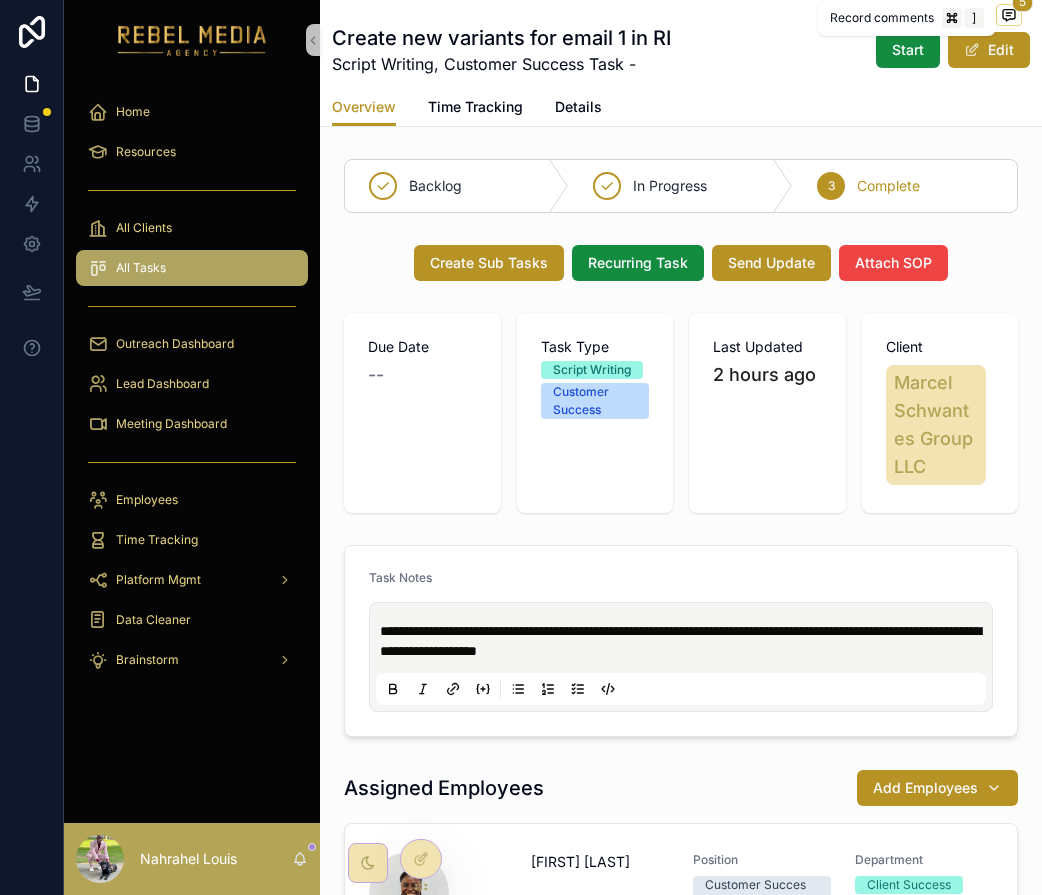 click 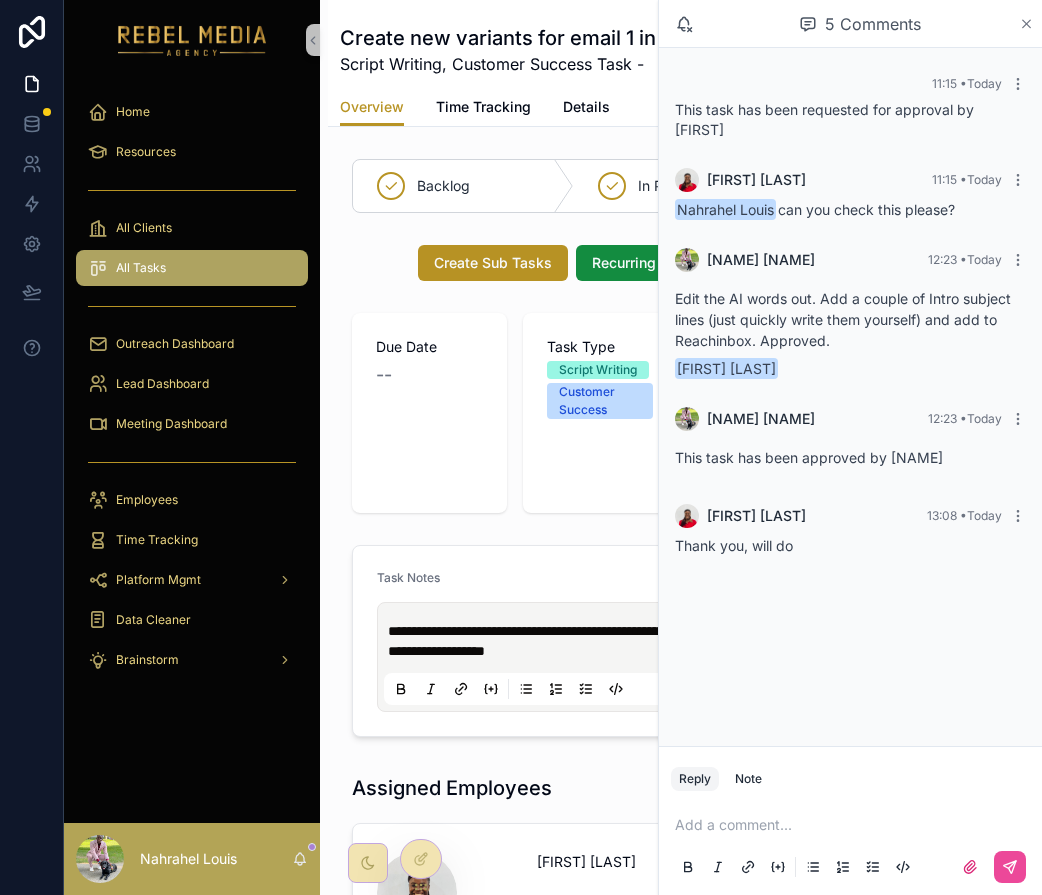 click 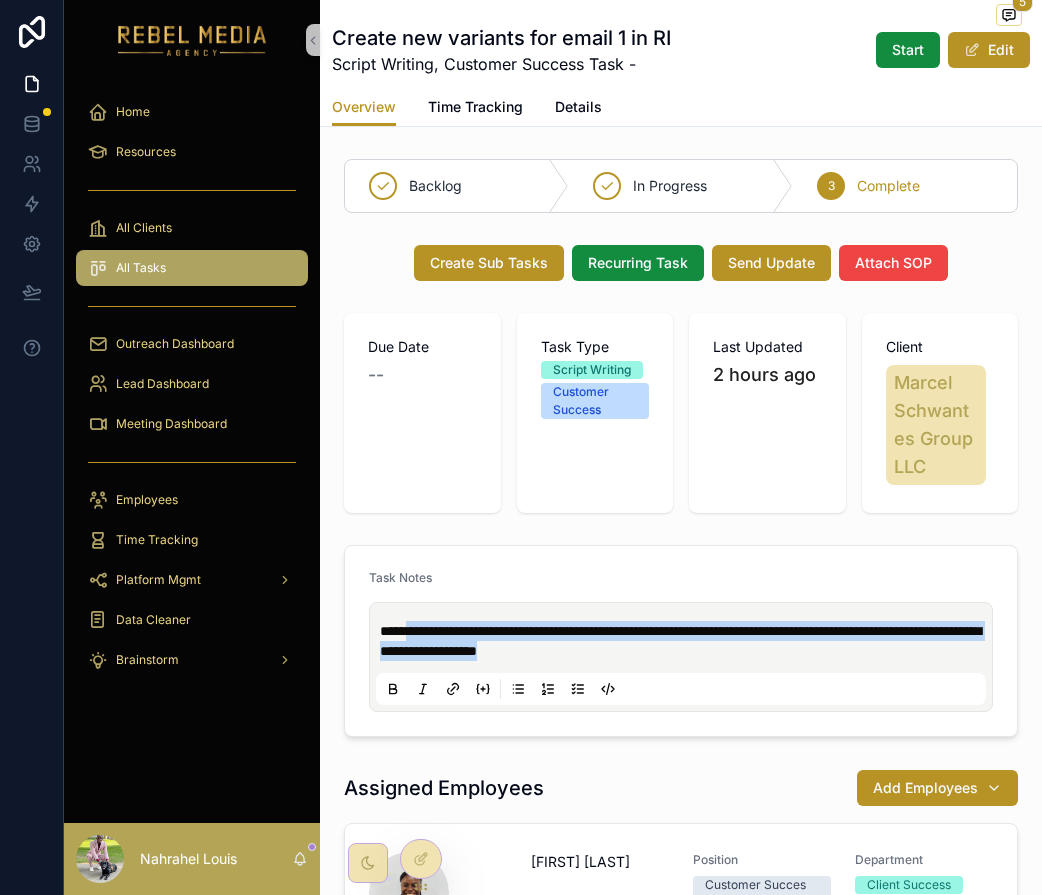 drag, startPoint x: 422, startPoint y: 628, endPoint x: 858, endPoint y: 669, distance: 437.92352 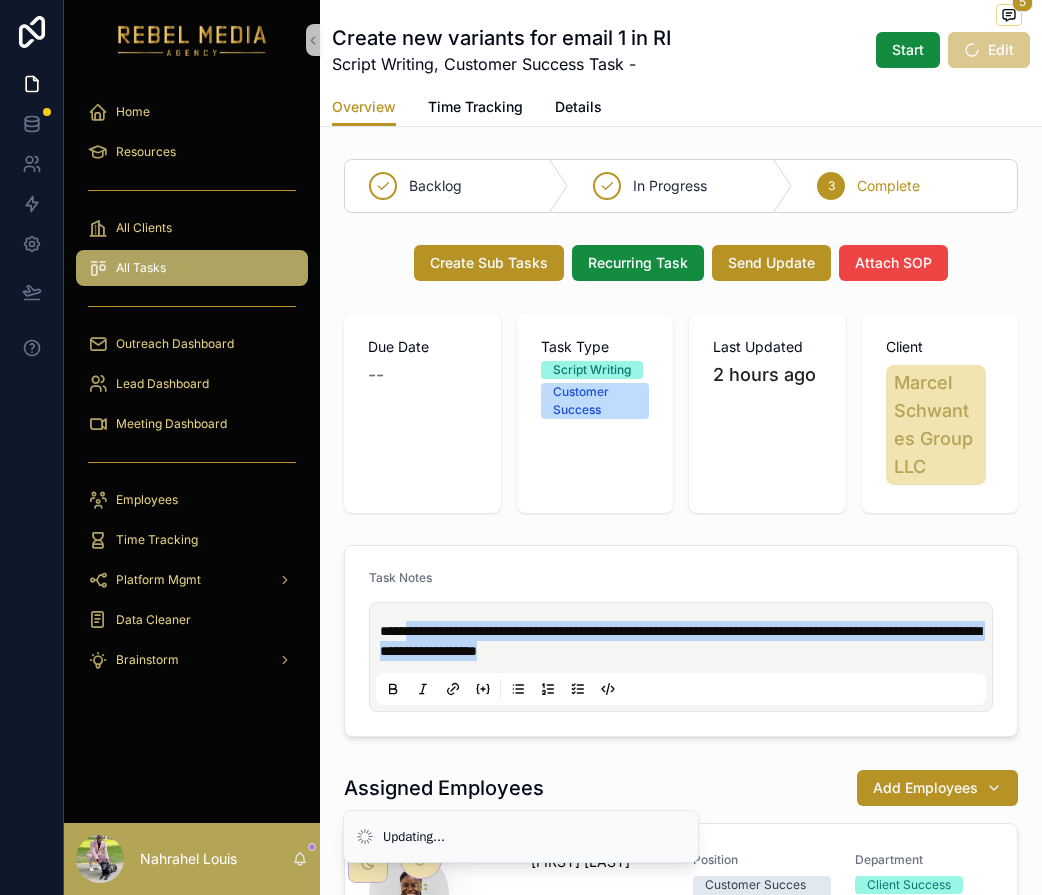 copy on "**********" 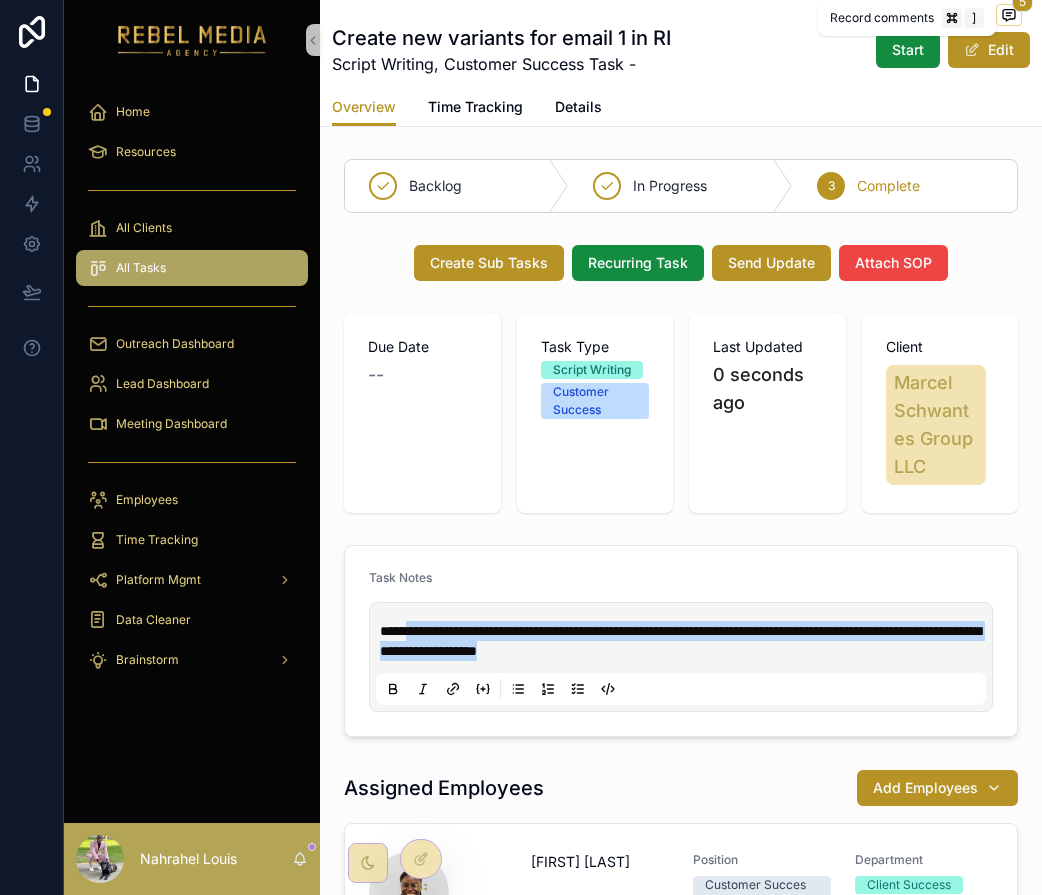 click 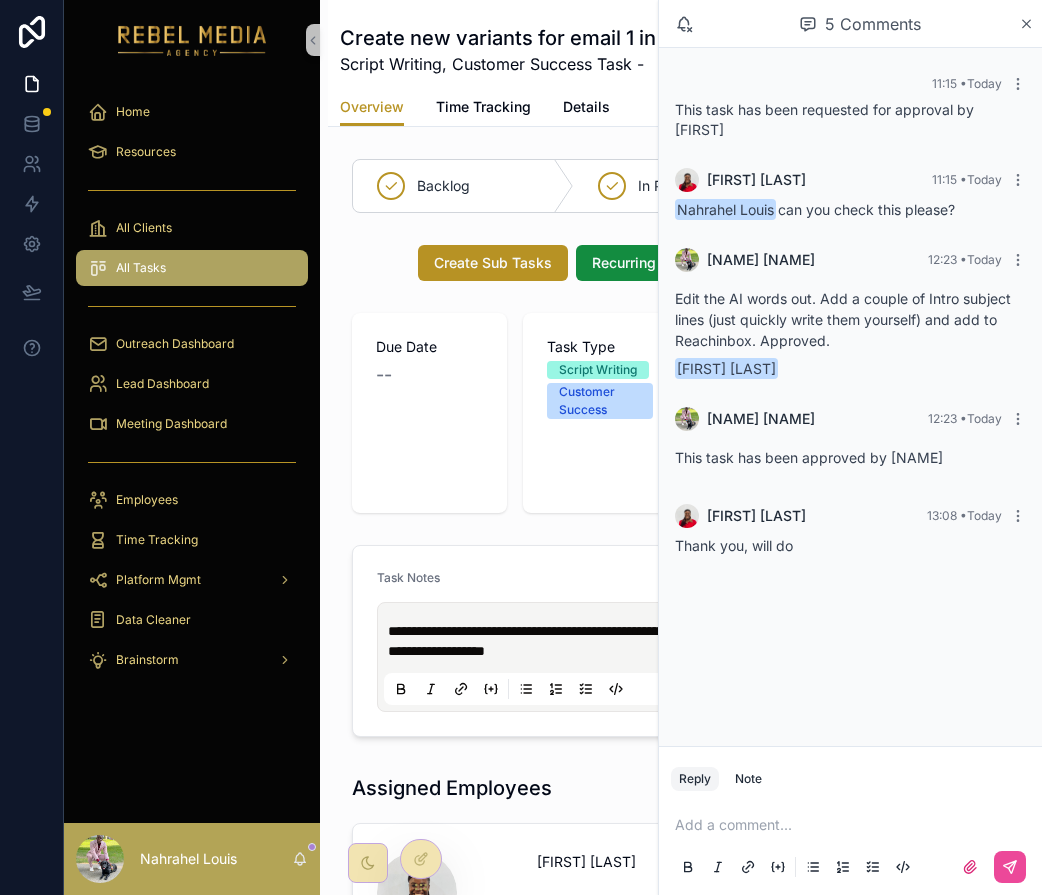 click on "This task has been approved by [NAME]" at bounding box center (850, 457) 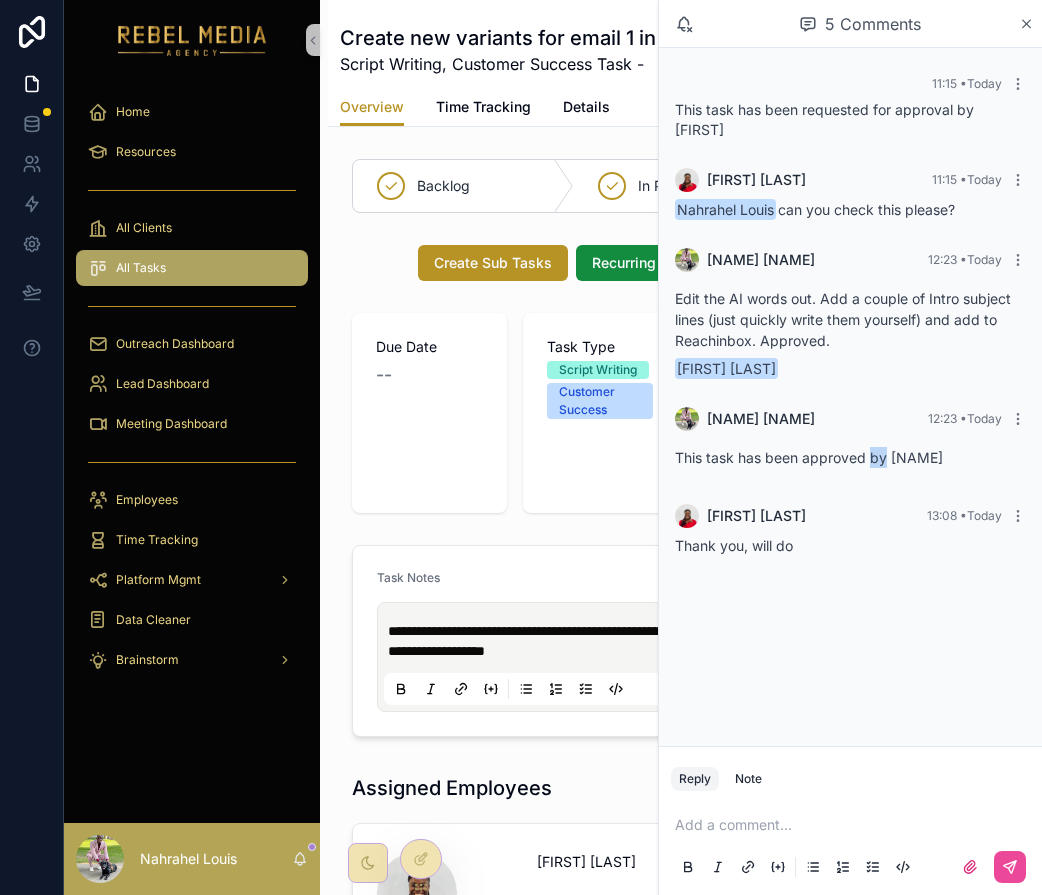 click on "This task has been approved by [NAME]" at bounding box center [850, 457] 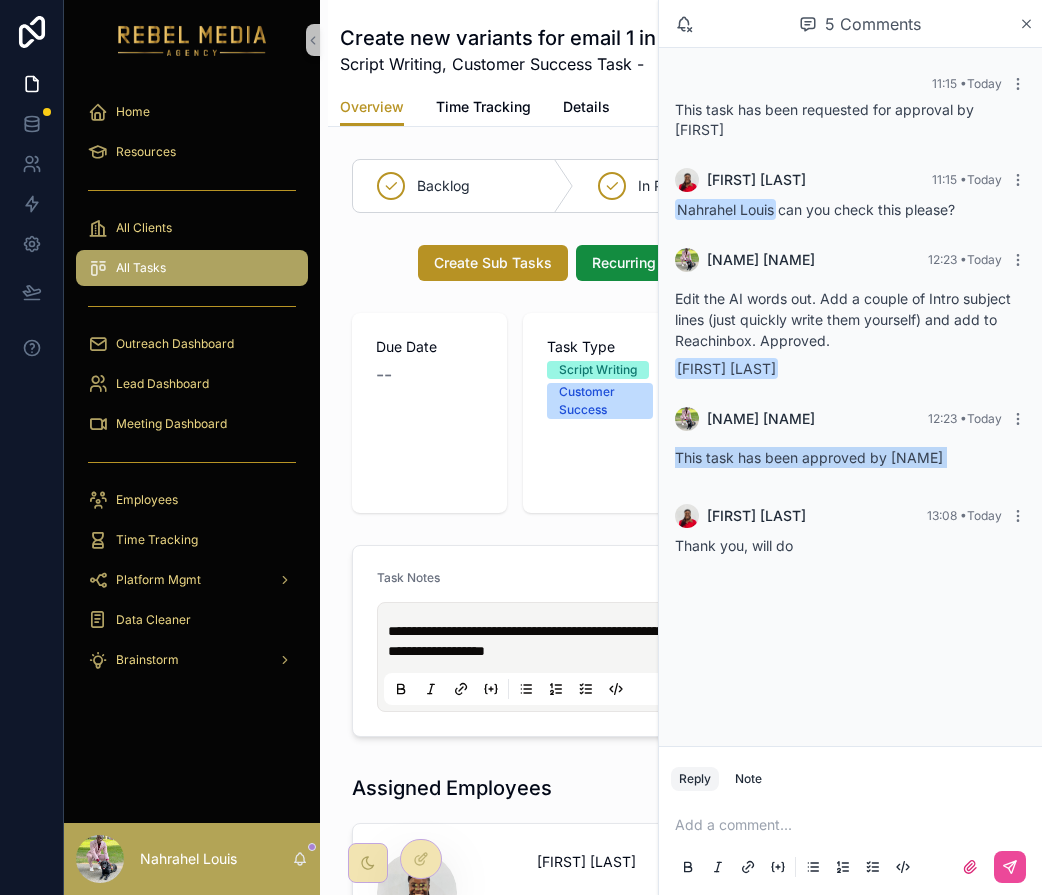 click on "This task has been approved by [NAME]" at bounding box center [850, 457] 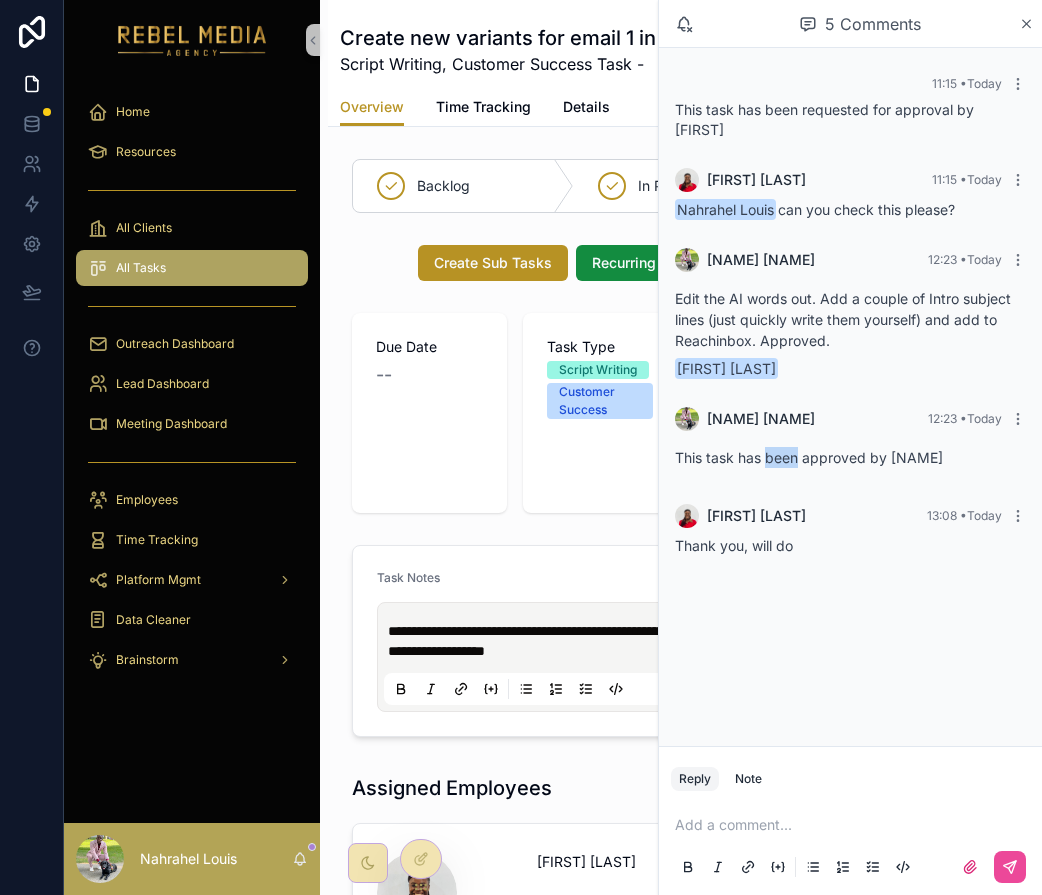 click on "This task has been approved by [NAME]" at bounding box center (850, 457) 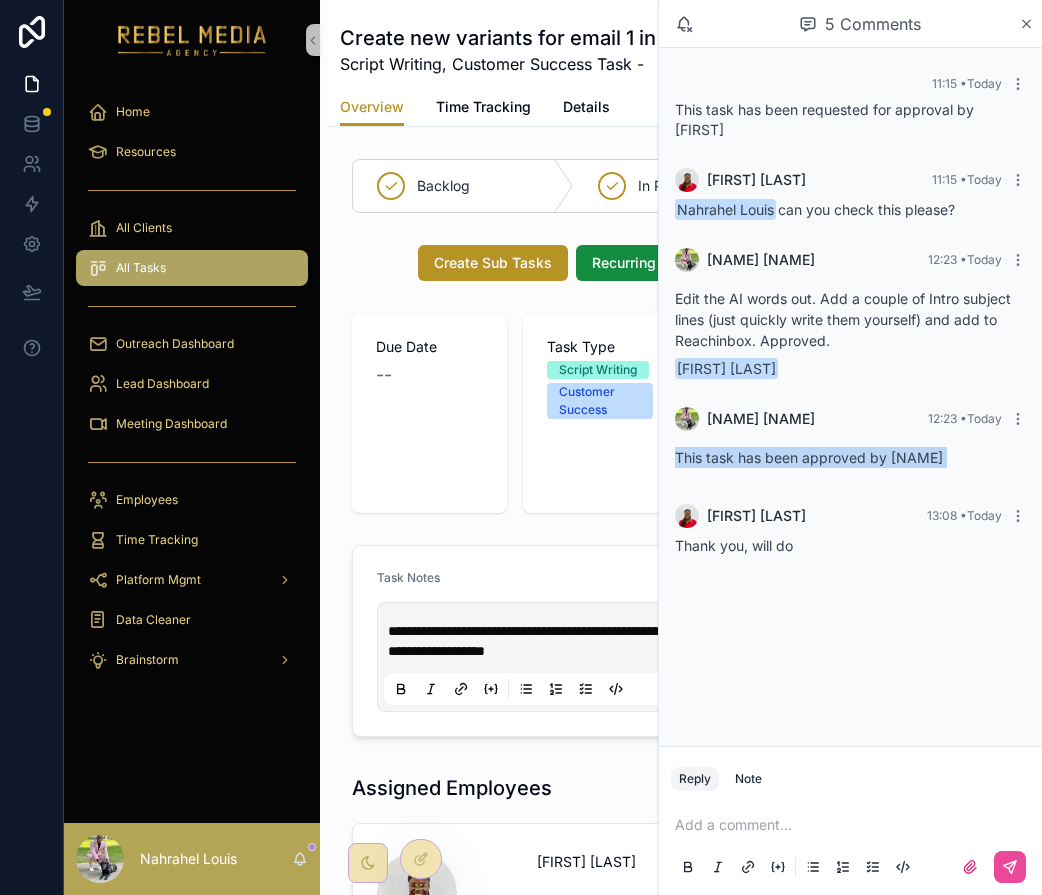 click on "This task has been approved by [NAME]" at bounding box center (850, 457) 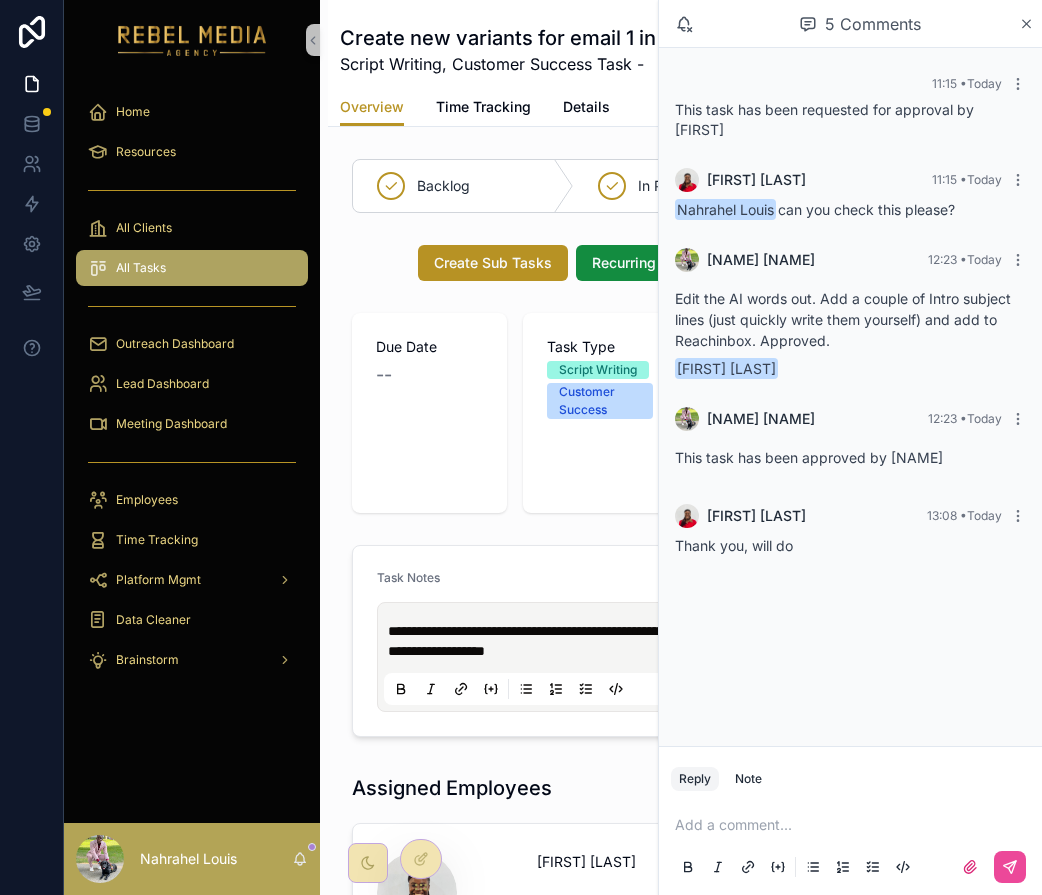 click on "**********" at bounding box center (685, 819) 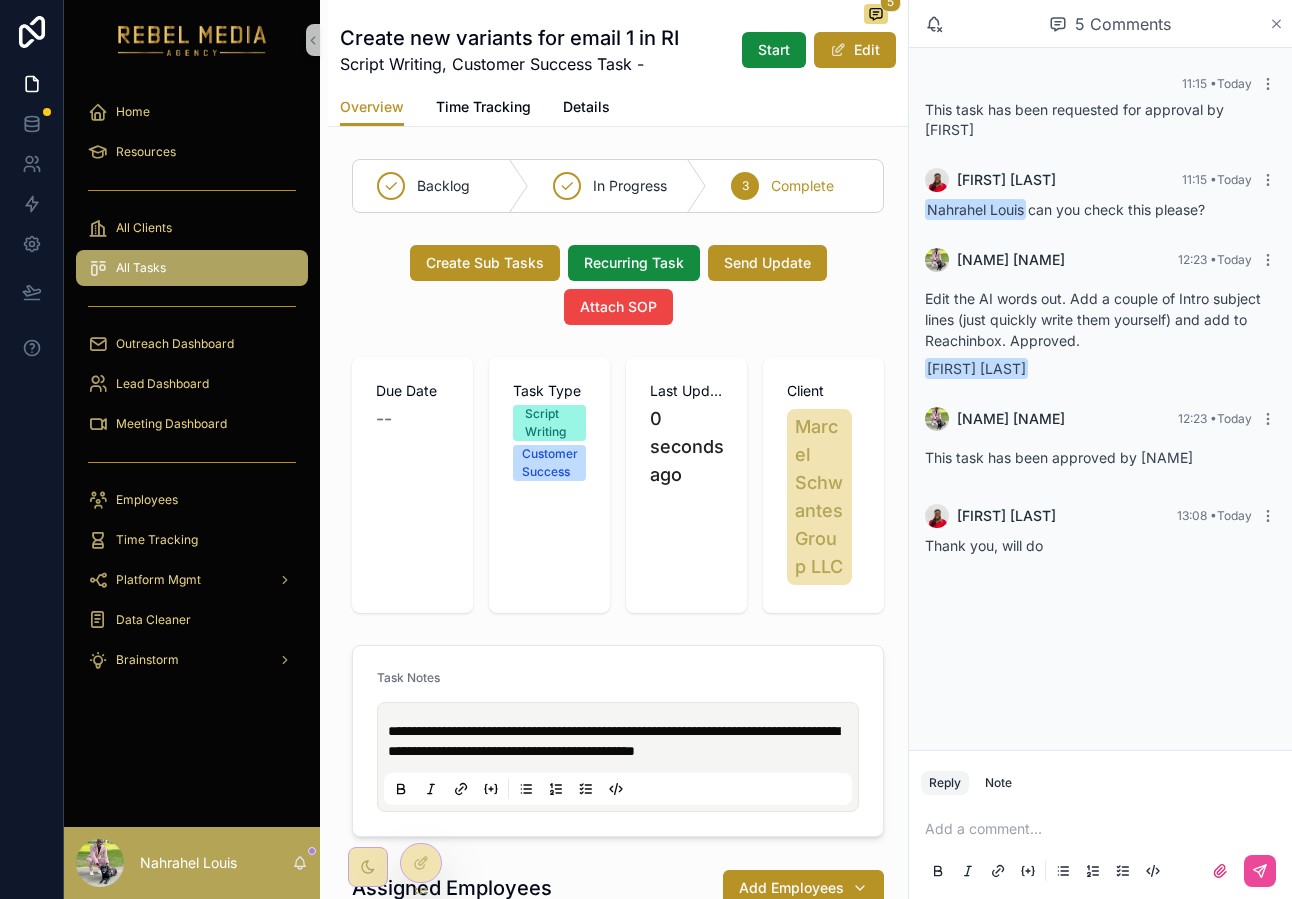 click 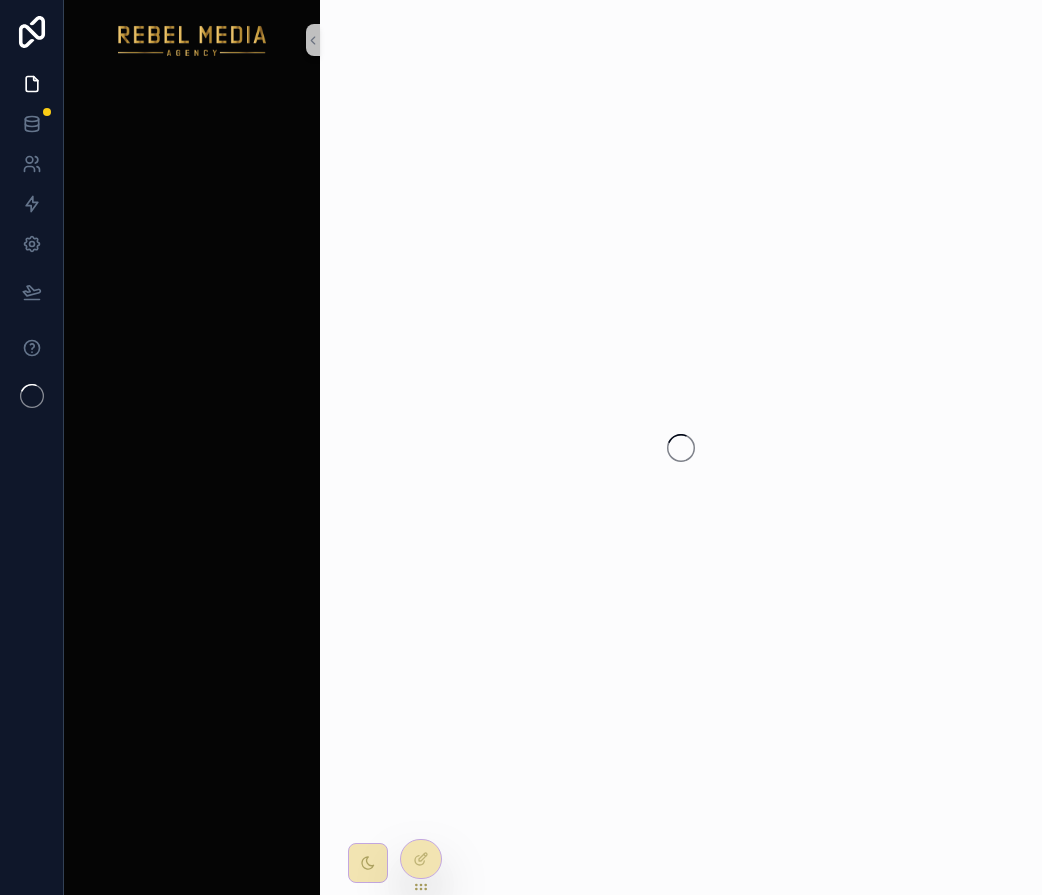 scroll, scrollTop: 0, scrollLeft: 0, axis: both 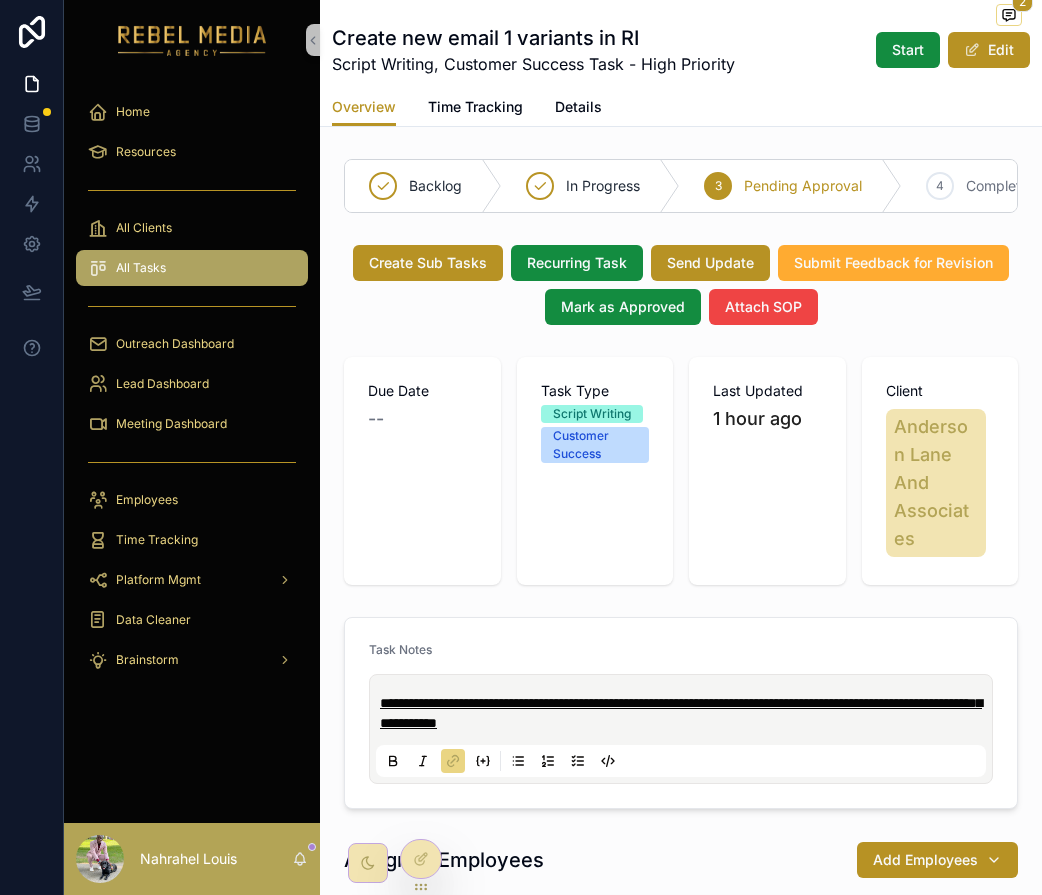 click on "**********" at bounding box center (681, 713) 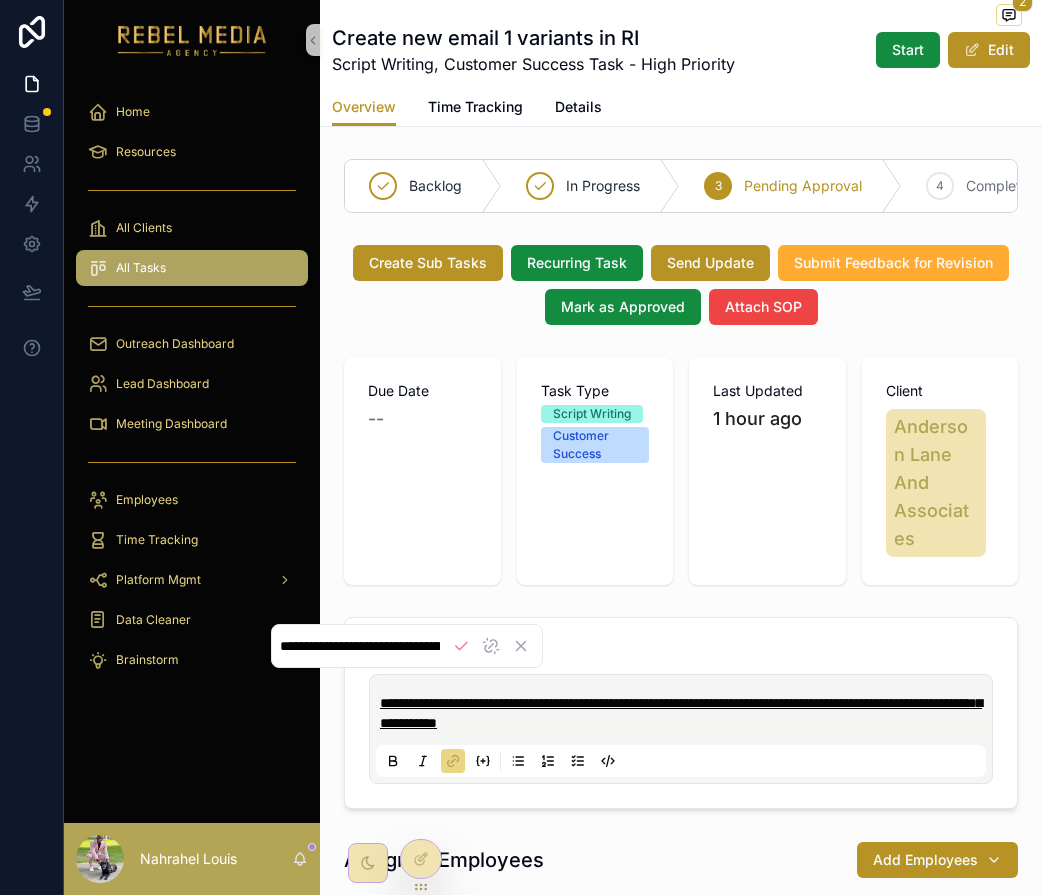 scroll, scrollTop: 0, scrollLeft: 836, axis: horizontal 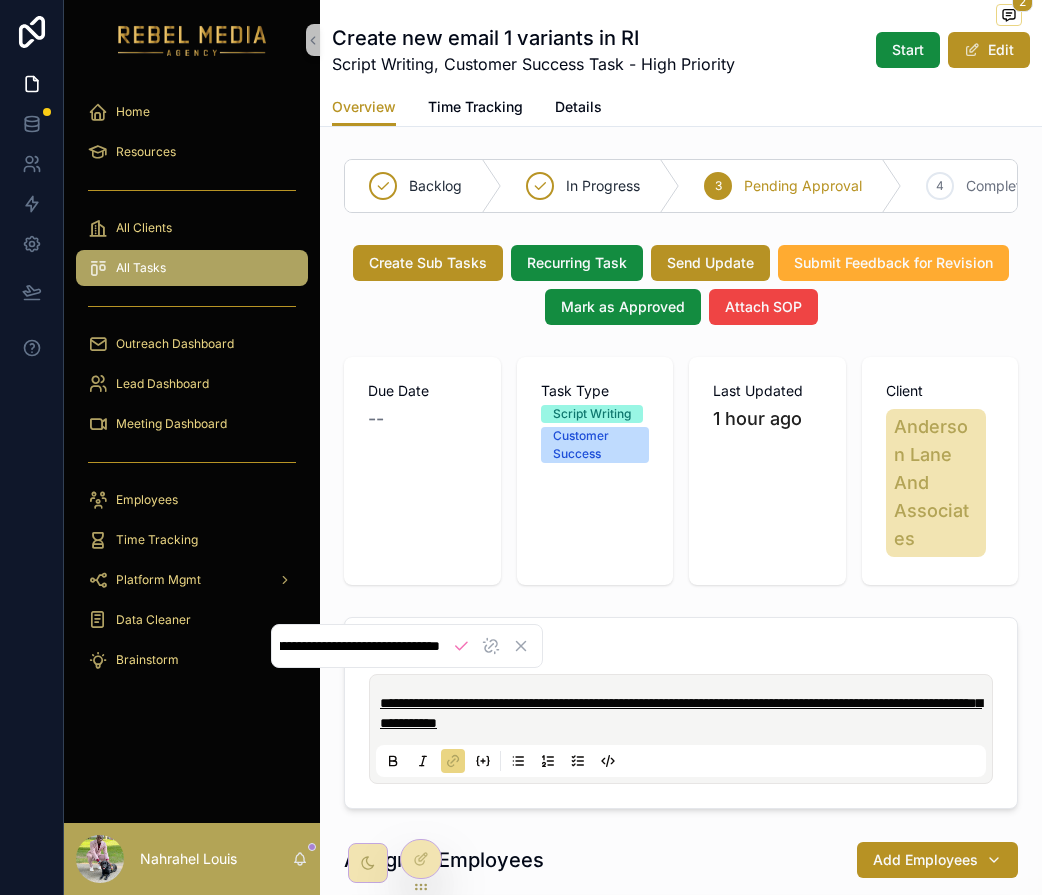 click on "**********" at bounding box center (681, 713) 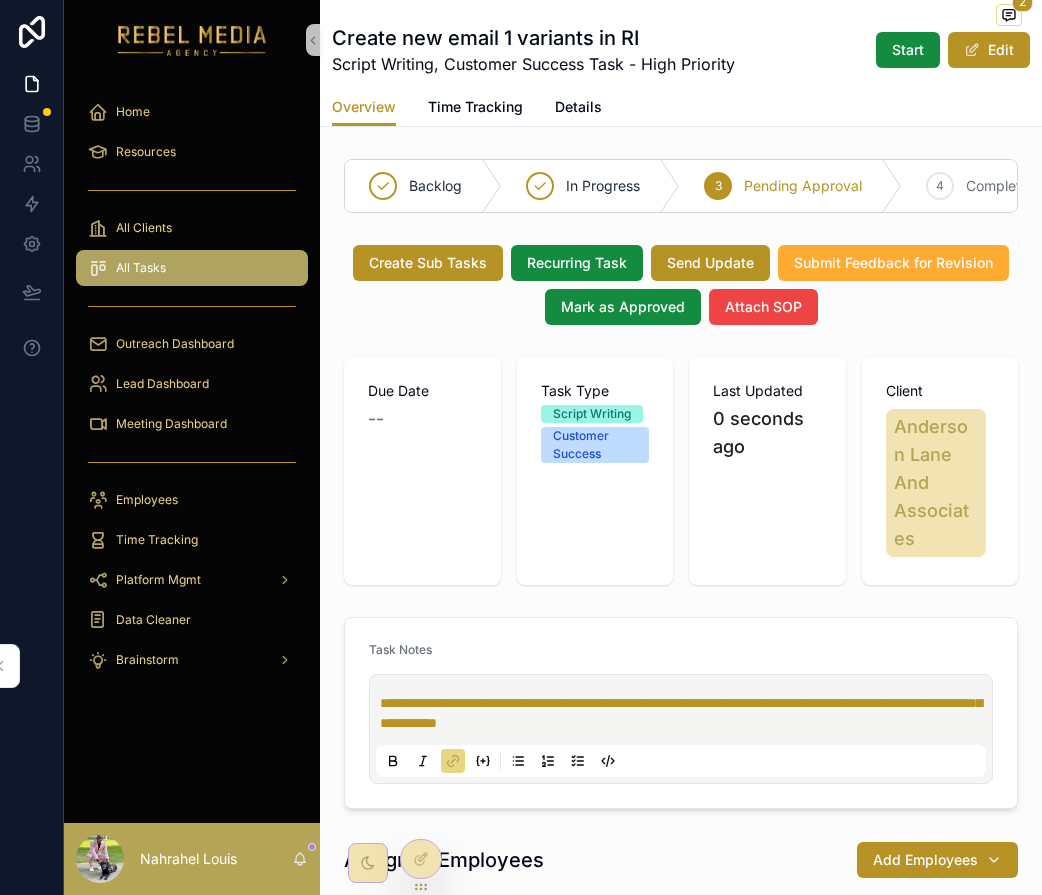 scroll, scrollTop: 0, scrollLeft: 0, axis: both 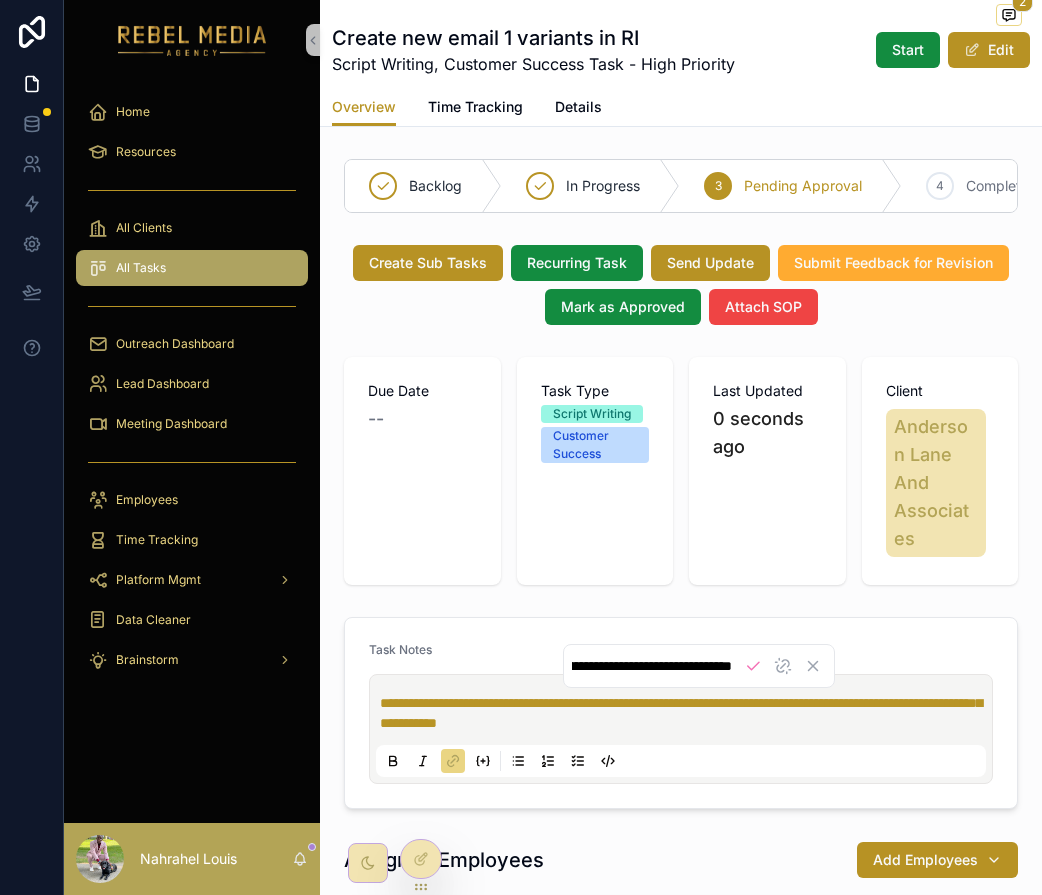 drag, startPoint x: 845, startPoint y: 700, endPoint x: 399, endPoint y: 641, distance: 449.88553 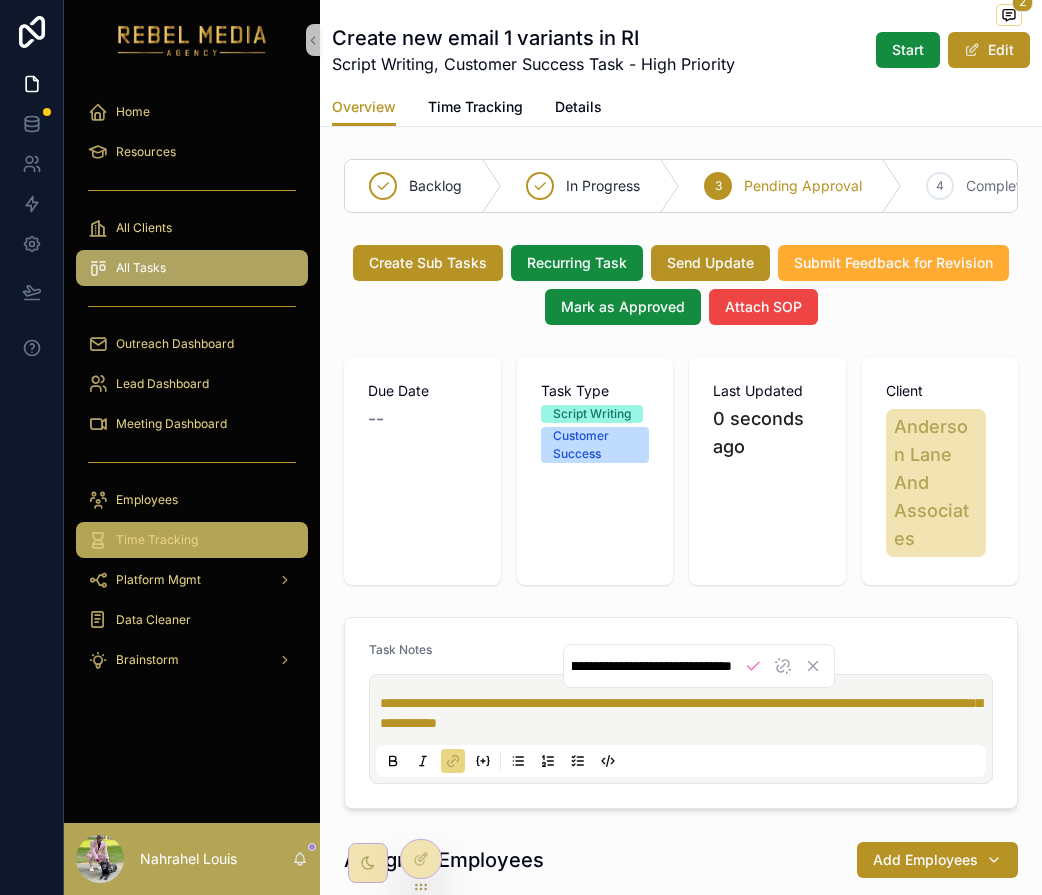 scroll, scrollTop: 0, scrollLeft: 0, axis: both 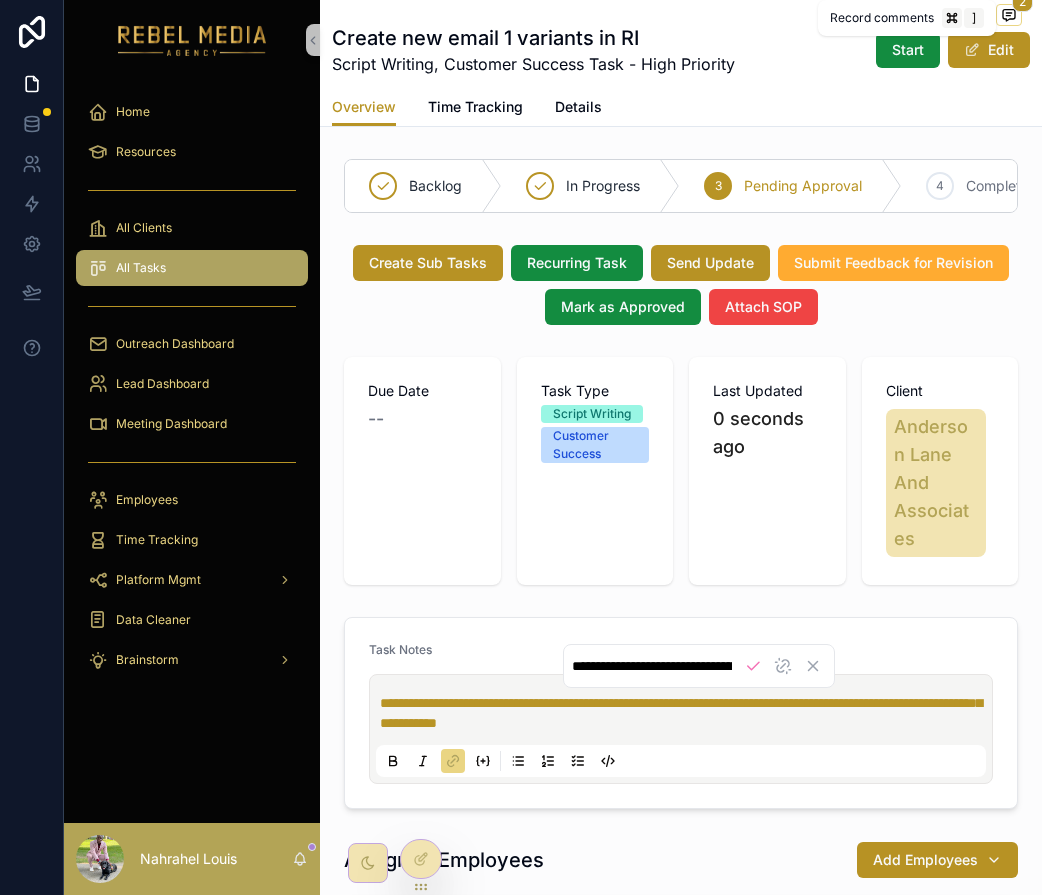 click 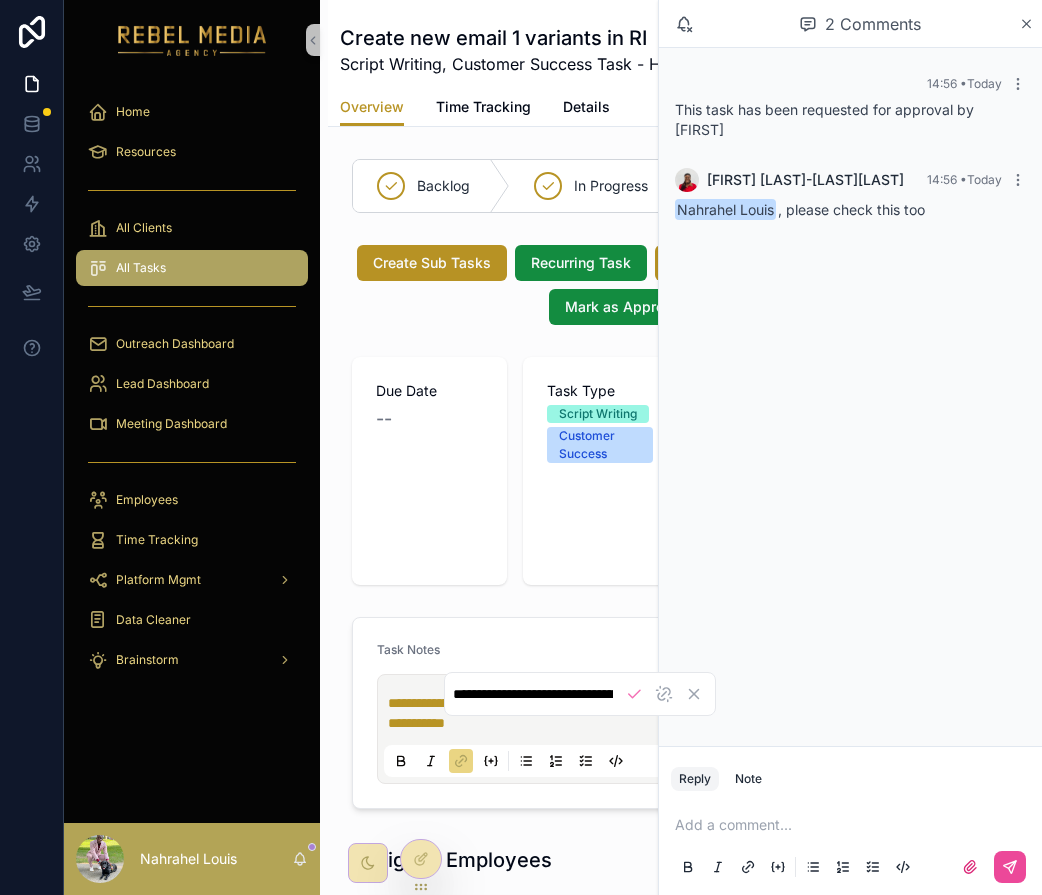 click on "Add a comment..." at bounding box center (850, 845) 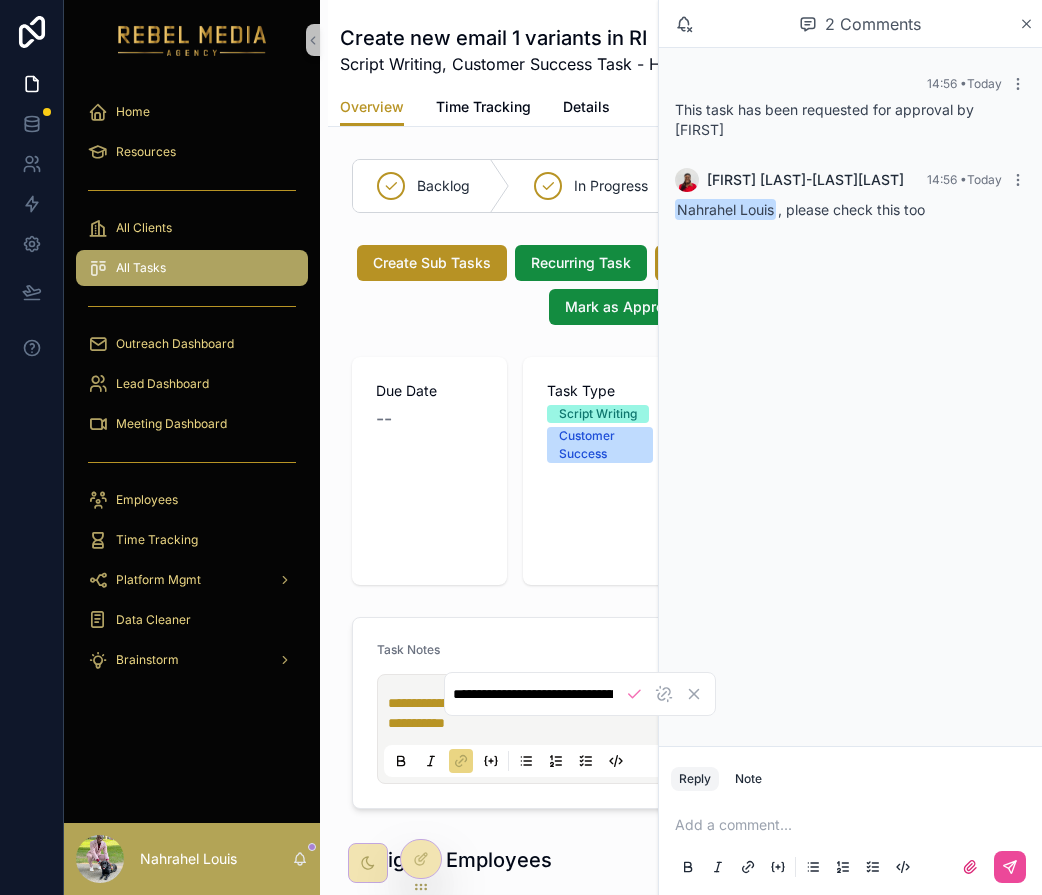 click at bounding box center (854, 825) 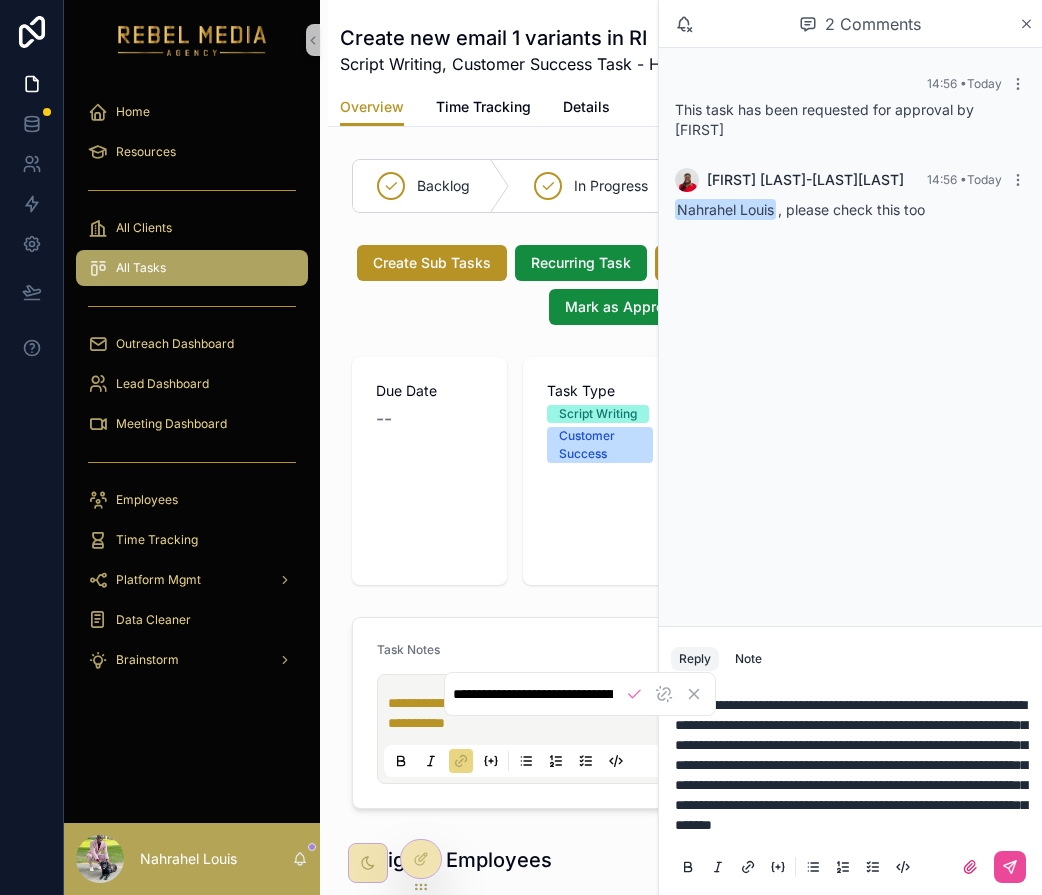 click on "**********" at bounding box center [854, 765] 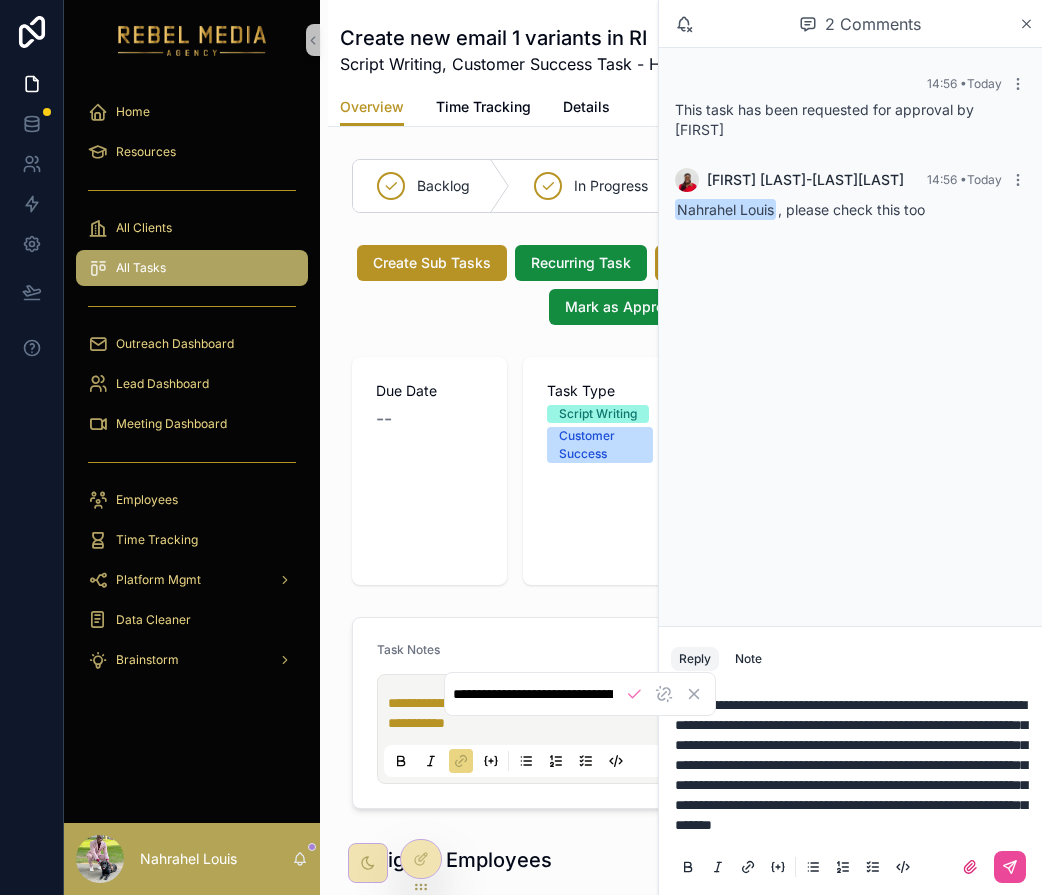 click on "**********" at bounding box center [854, 765] 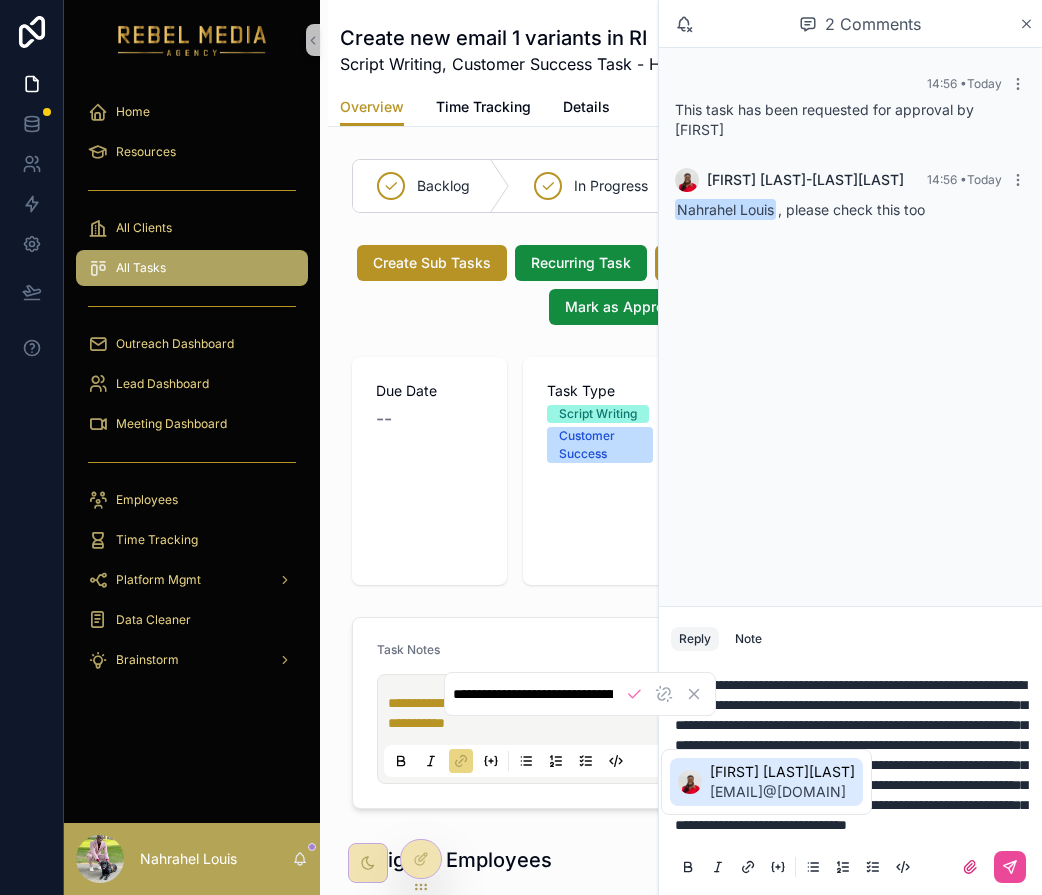 click on "ojogeorgecatherine@gmail.com" at bounding box center [782, 792] 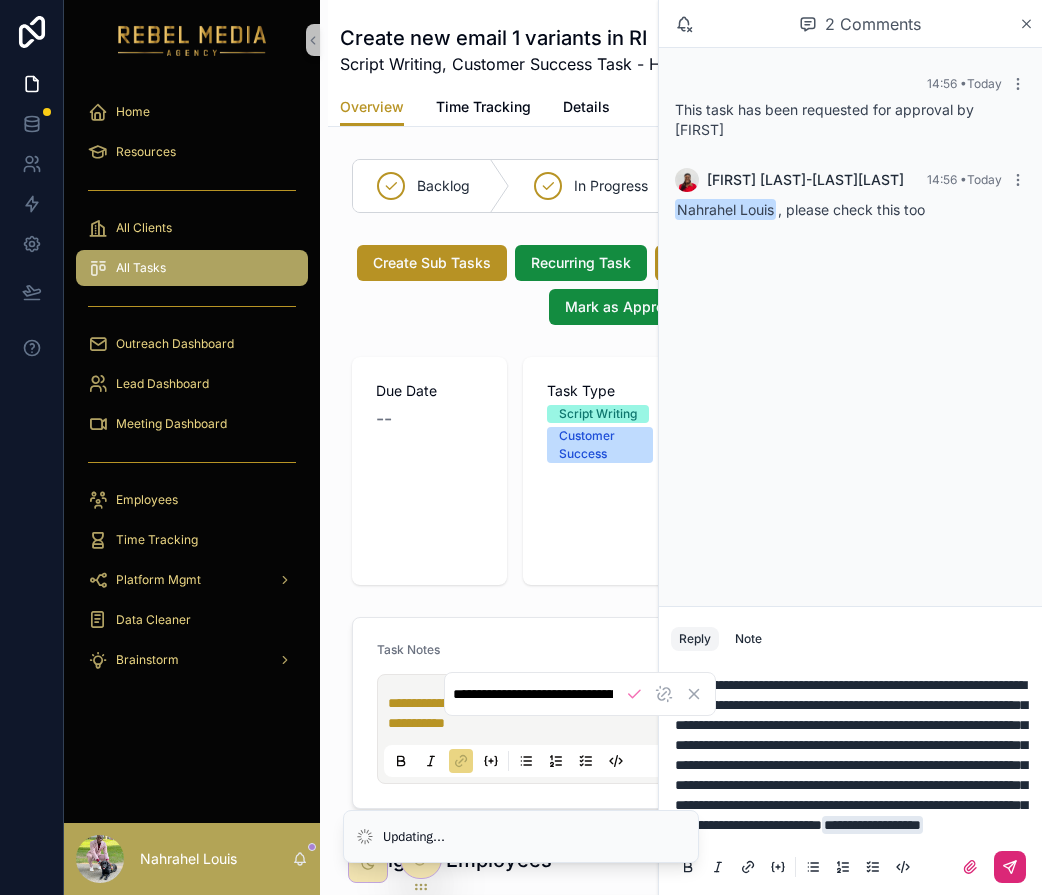click at bounding box center (1010, 867) 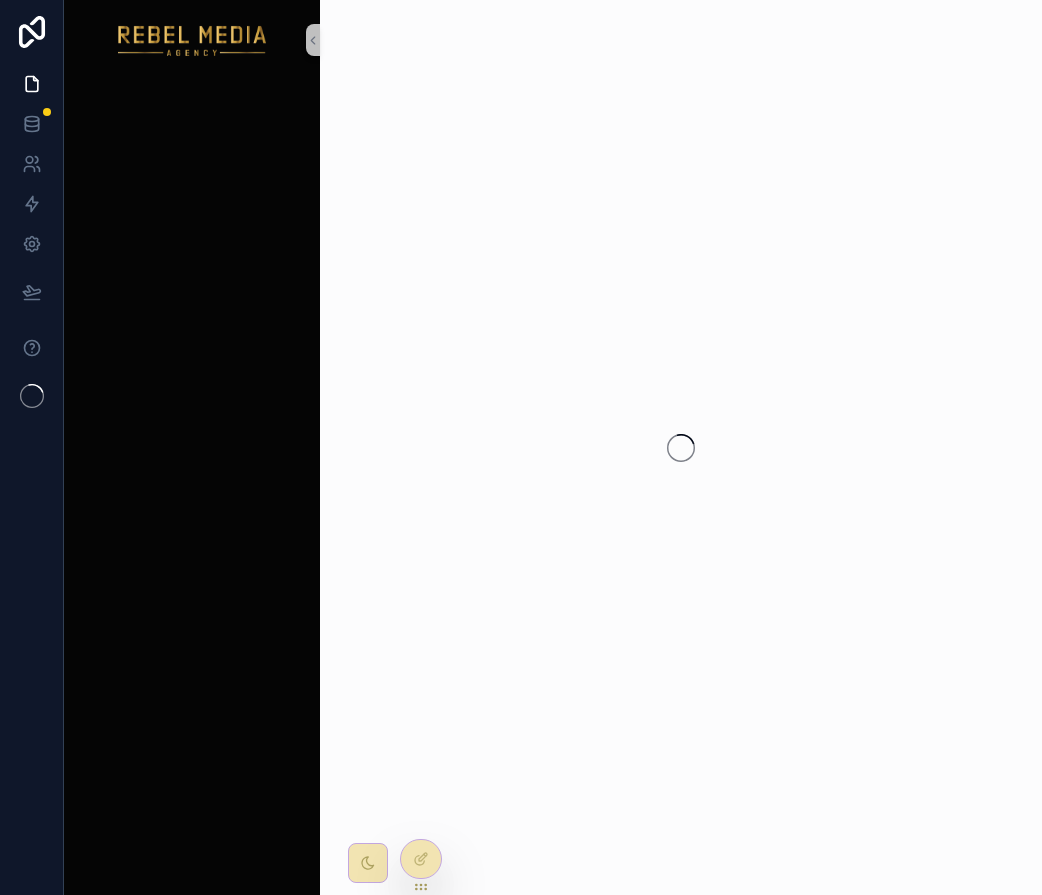 scroll, scrollTop: 0, scrollLeft: 0, axis: both 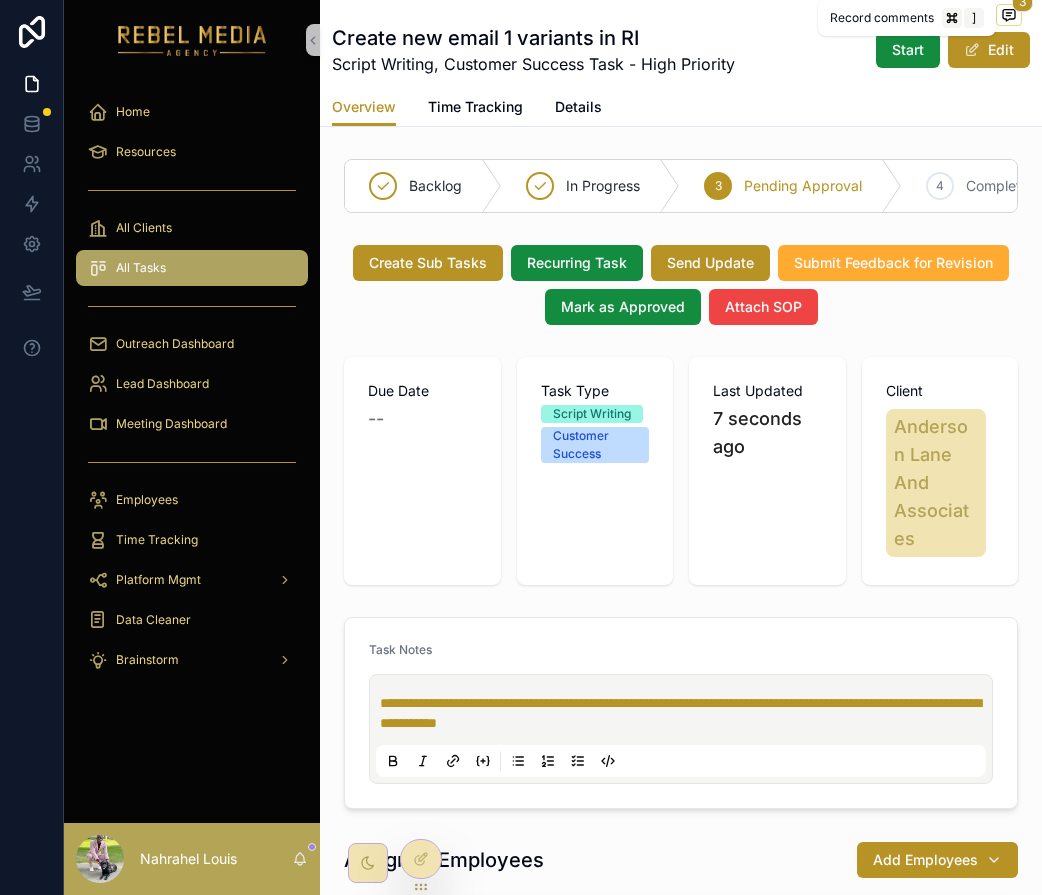click at bounding box center (1009, 15) 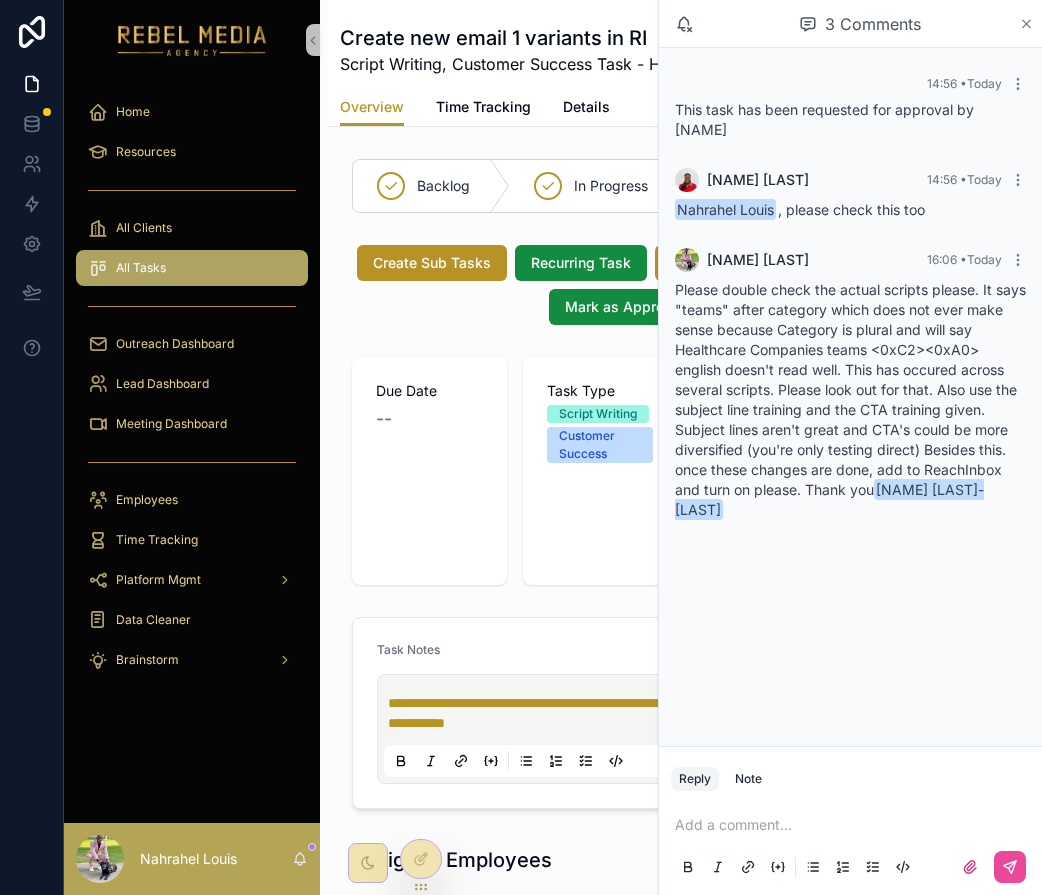click 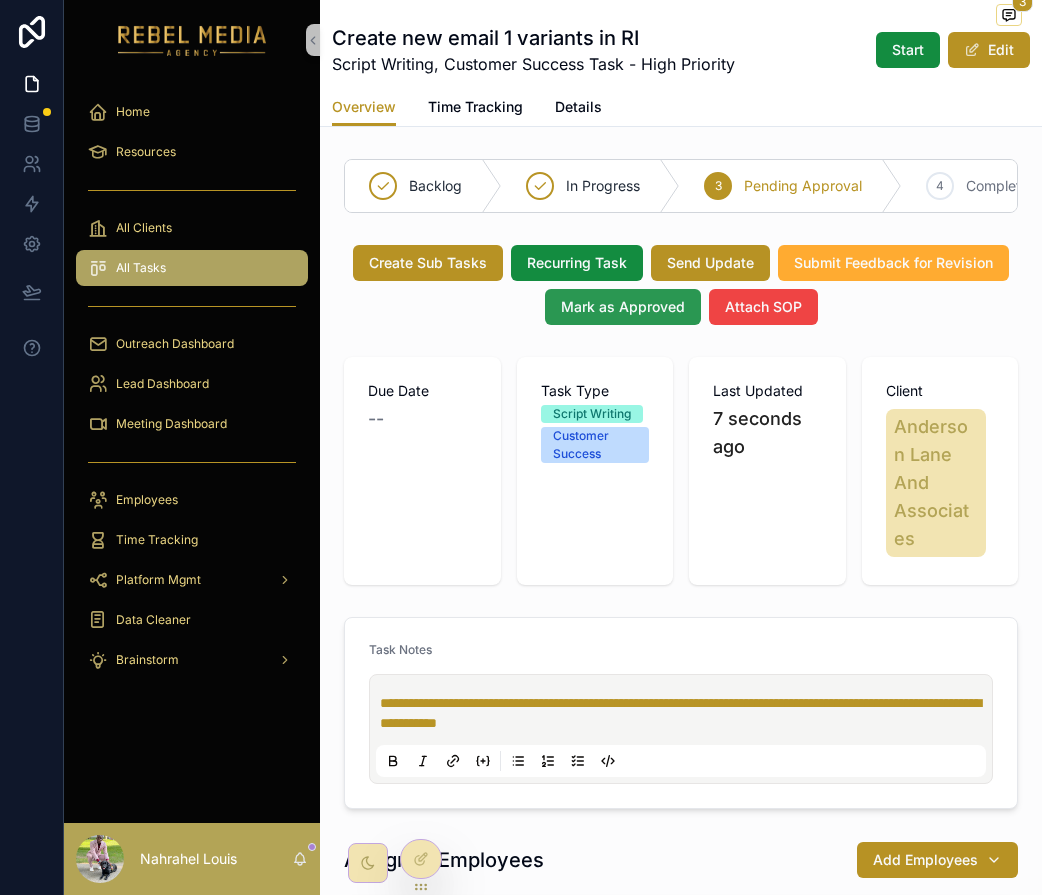 click on "Mark as Approved" at bounding box center [623, 307] 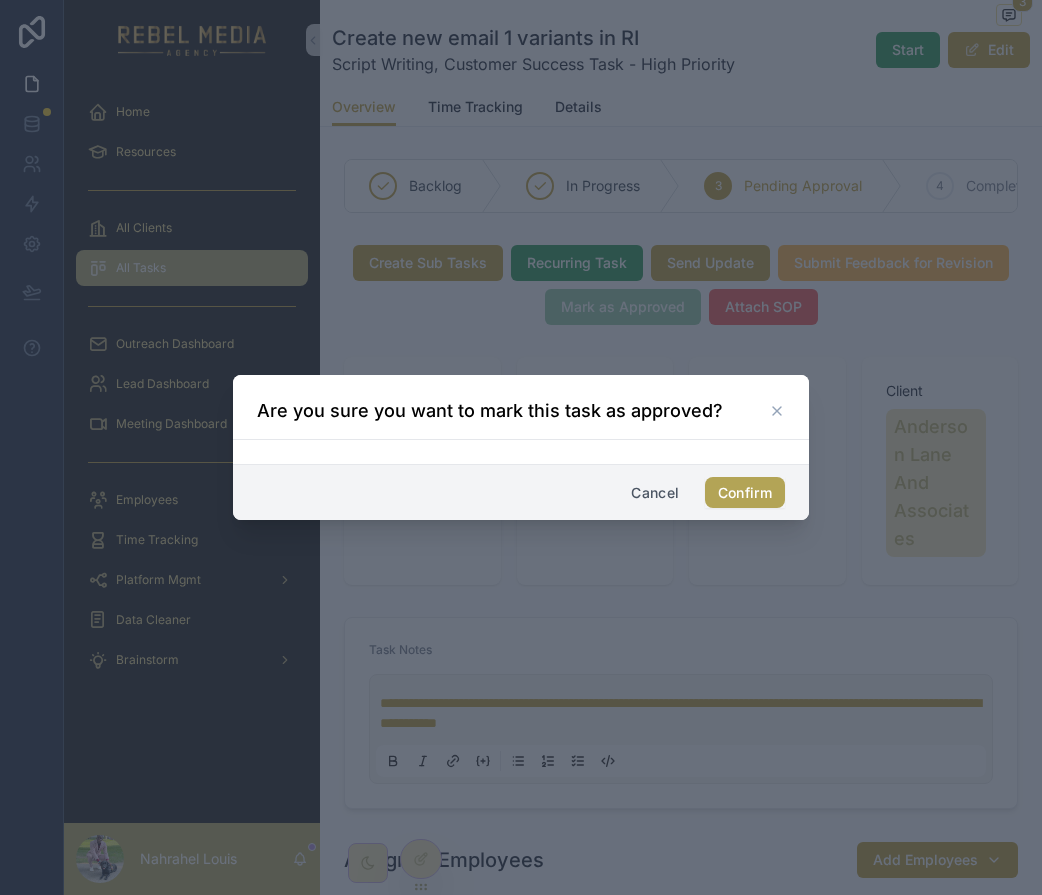 click on "Confirm" at bounding box center [745, 493] 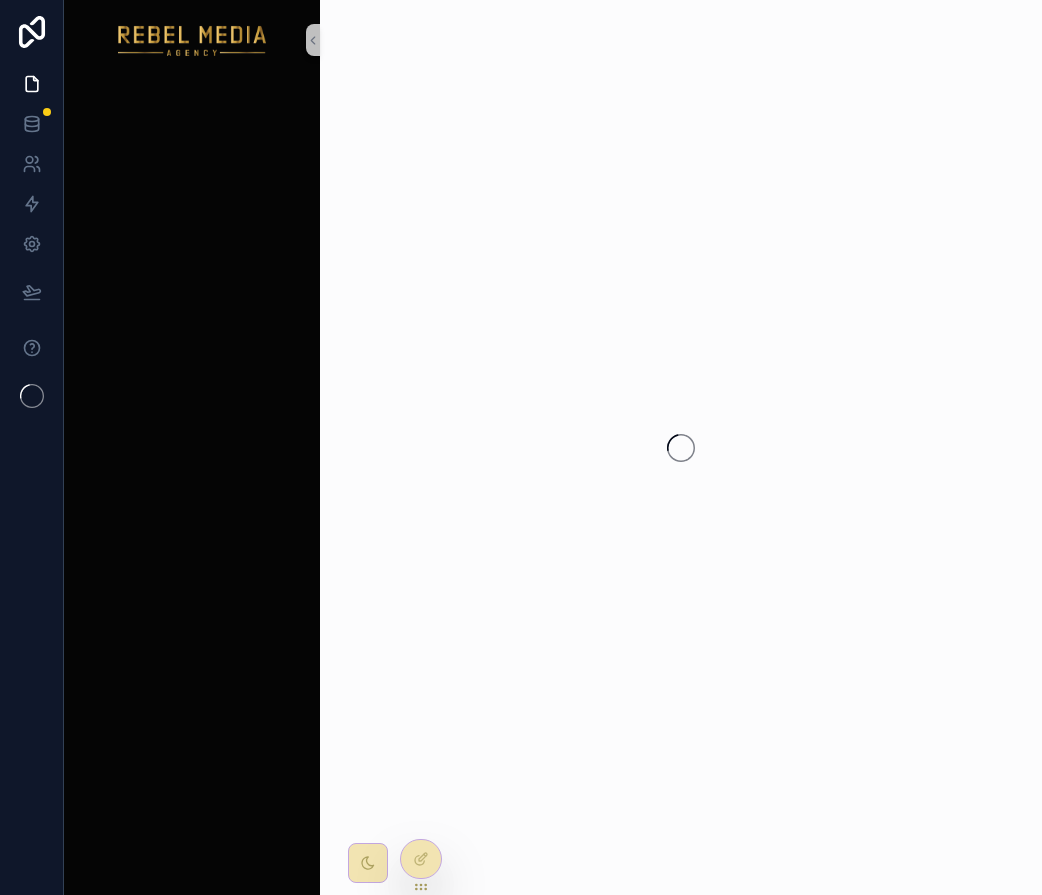 scroll, scrollTop: 0, scrollLeft: 0, axis: both 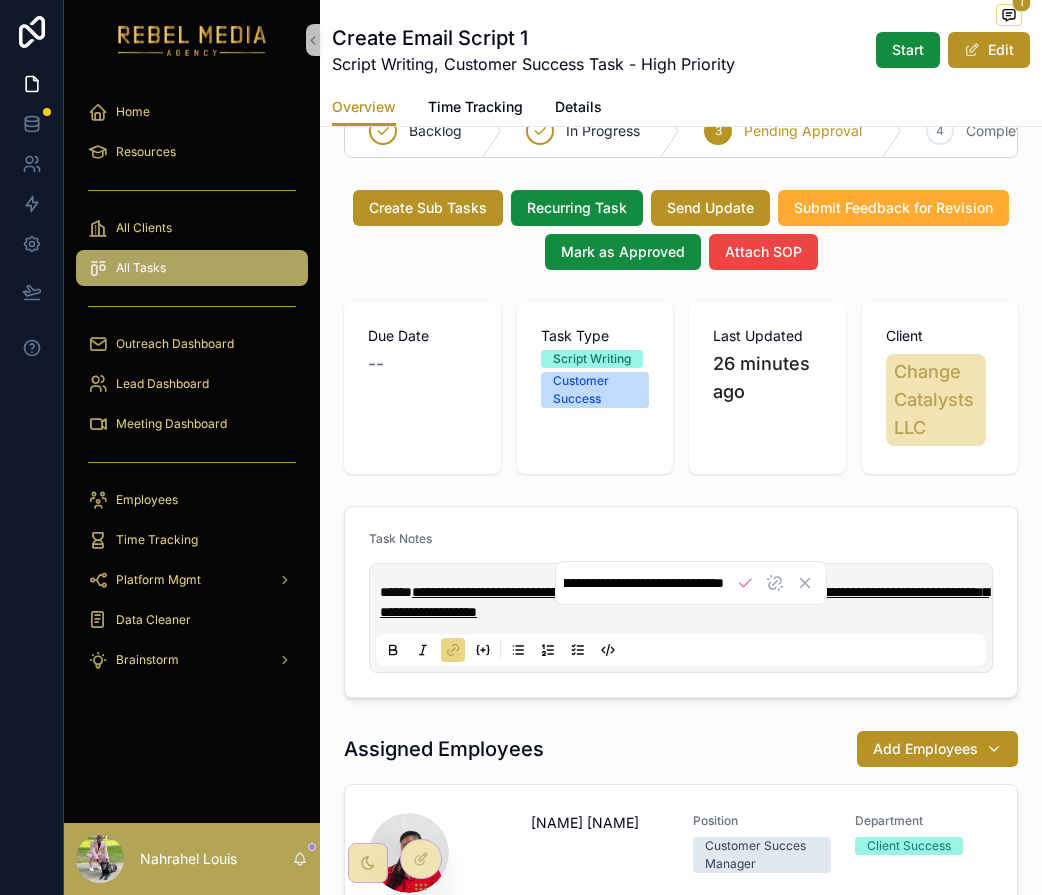 drag, startPoint x: 867, startPoint y: 619, endPoint x: 419, endPoint y: 595, distance: 448.6424 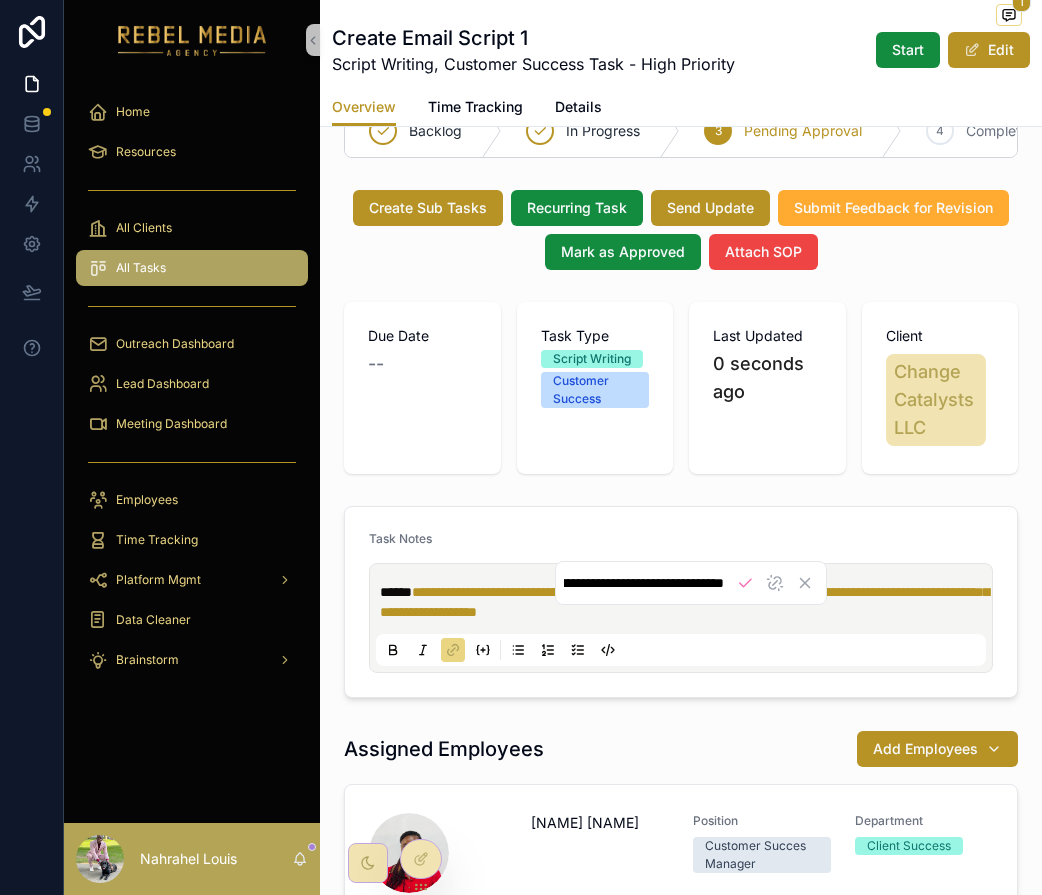click on "**********" at bounding box center [644, 583] 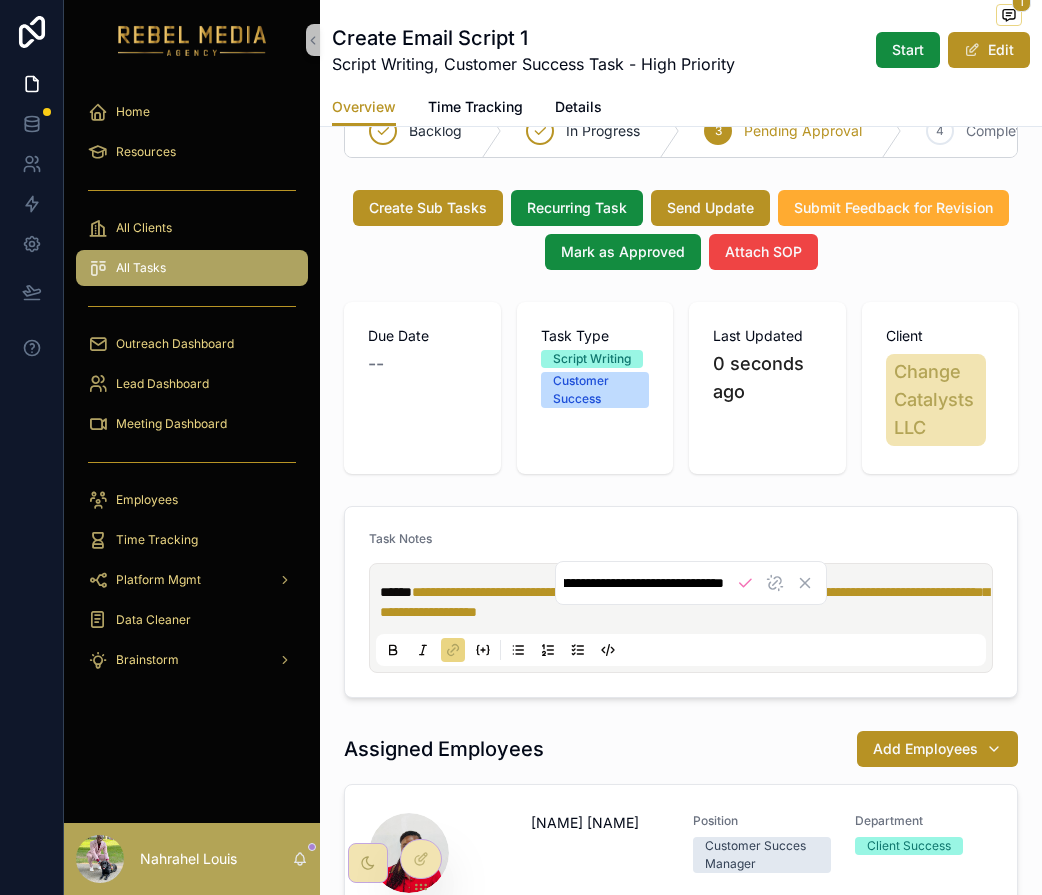 scroll, scrollTop: 0, scrollLeft: 0, axis: both 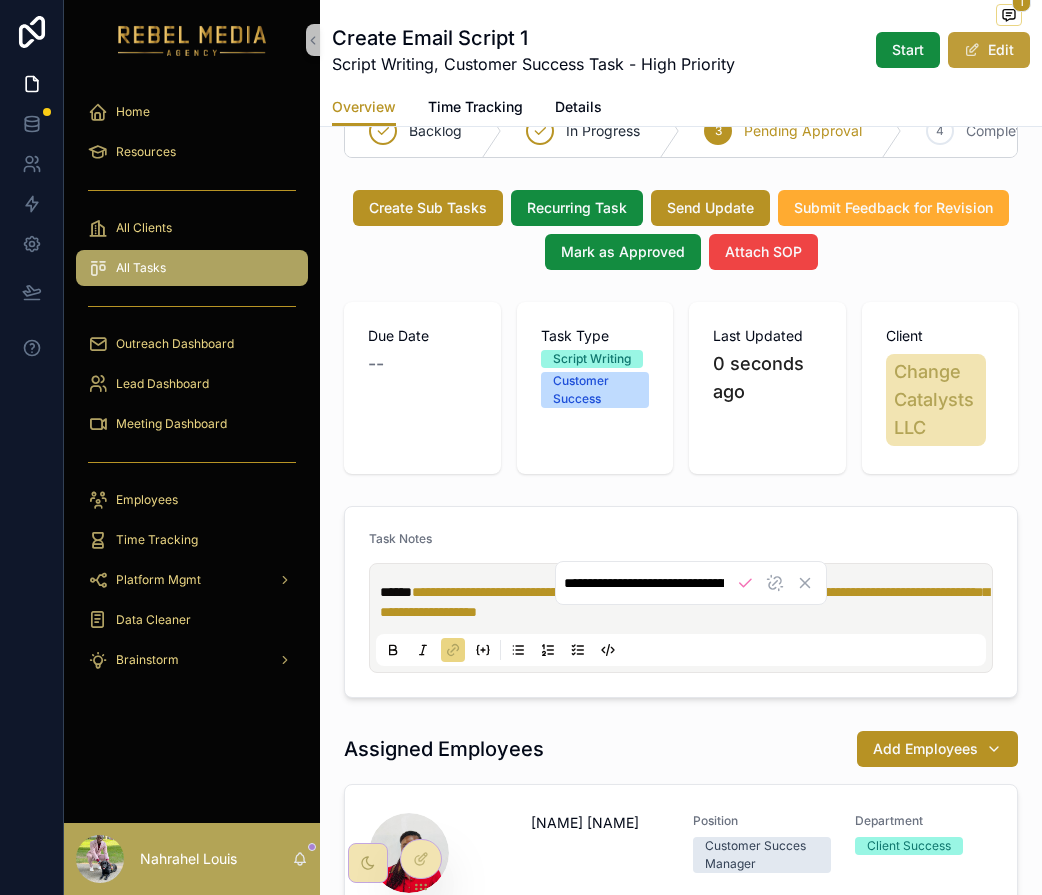 click on "Edit" at bounding box center [989, 50] 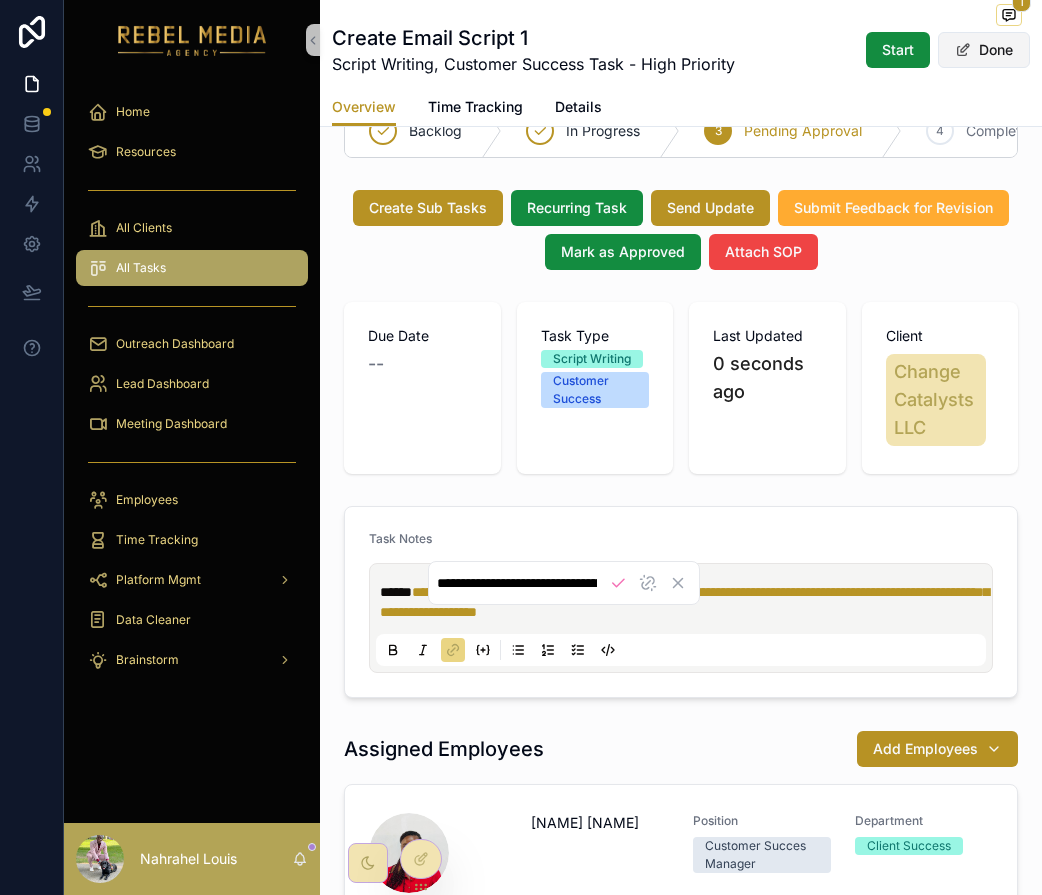 click on "Done" at bounding box center [984, 50] 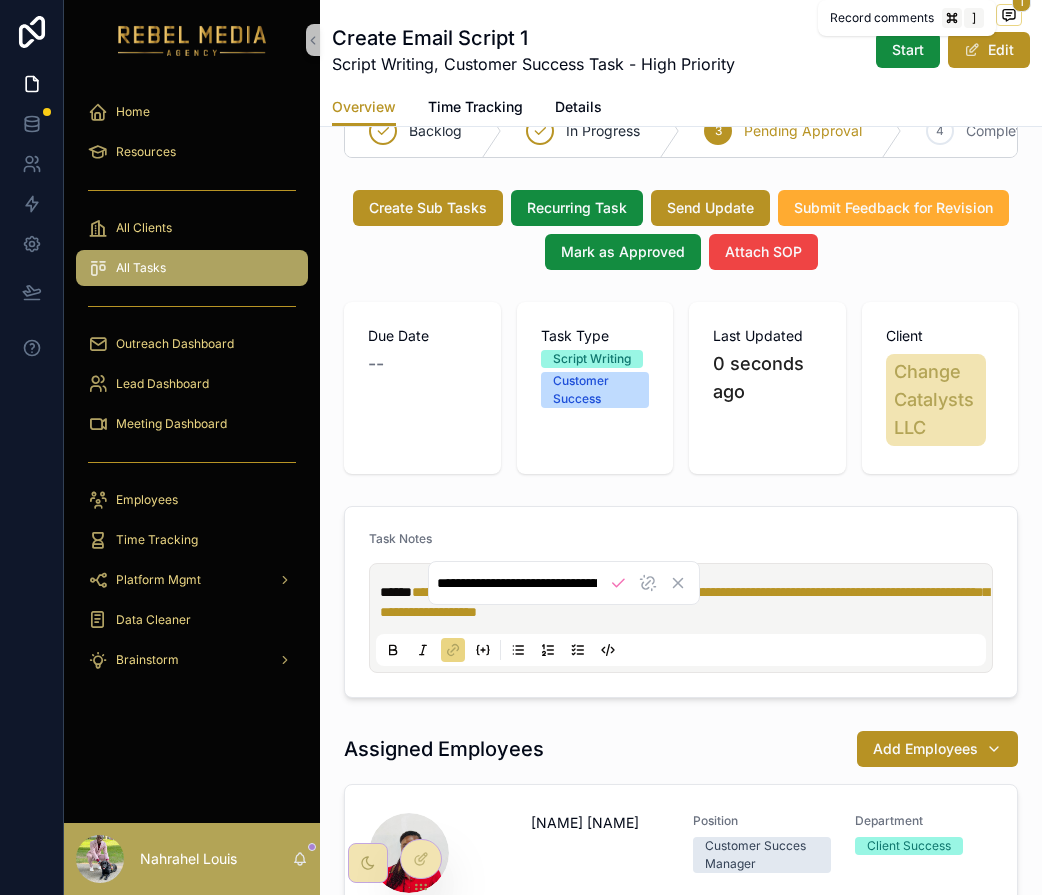 click at bounding box center (1009, 15) 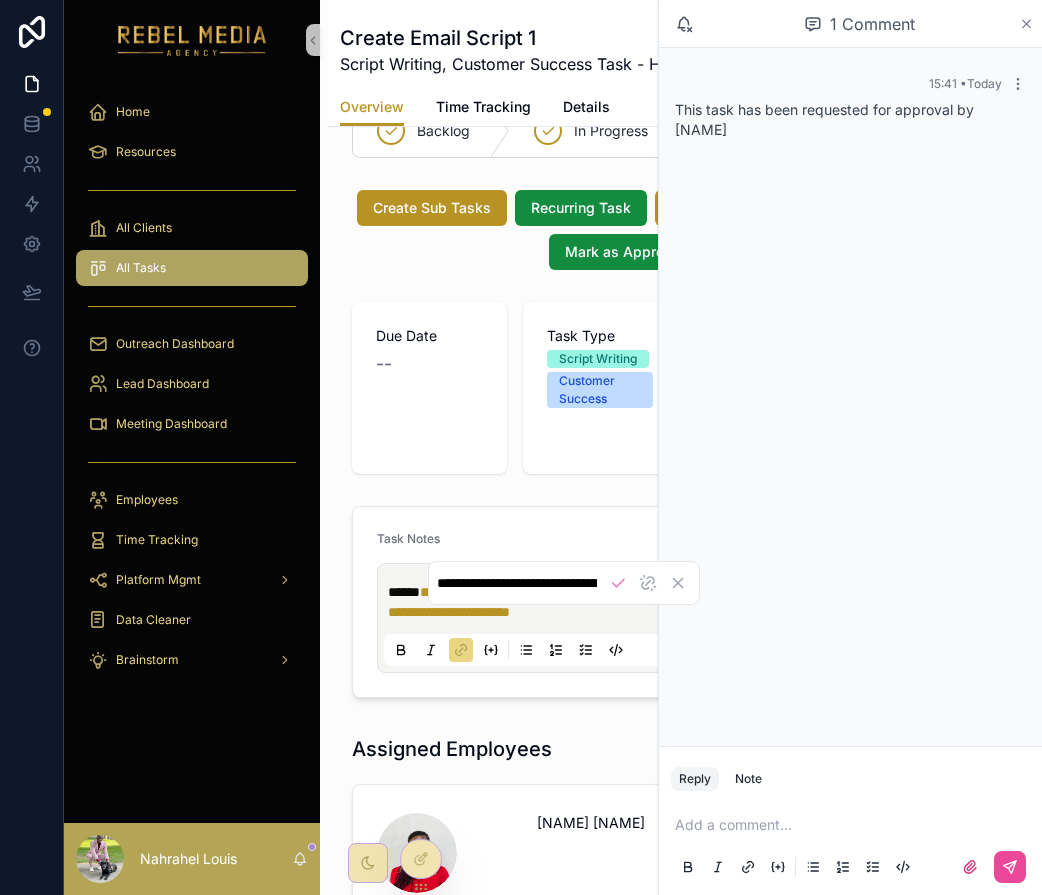 click 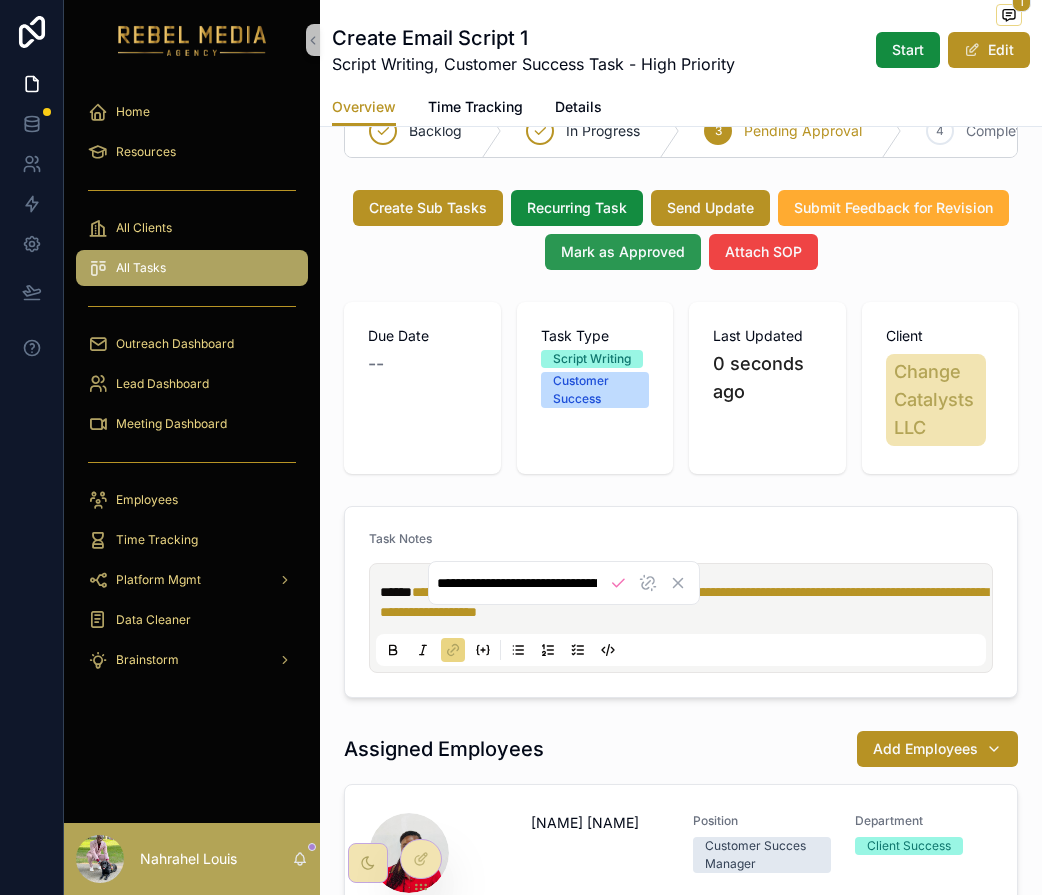 click on "Mark as Approved" at bounding box center (623, 252) 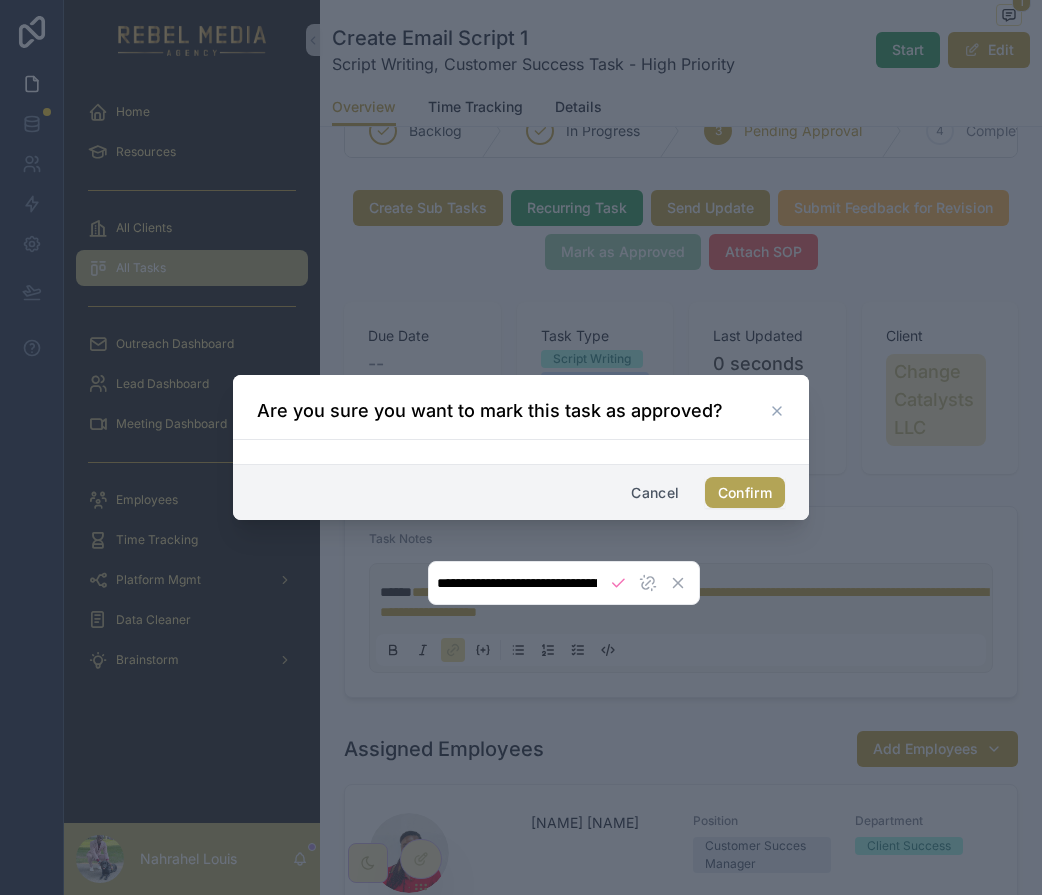 click on "Confirm" at bounding box center [745, 493] 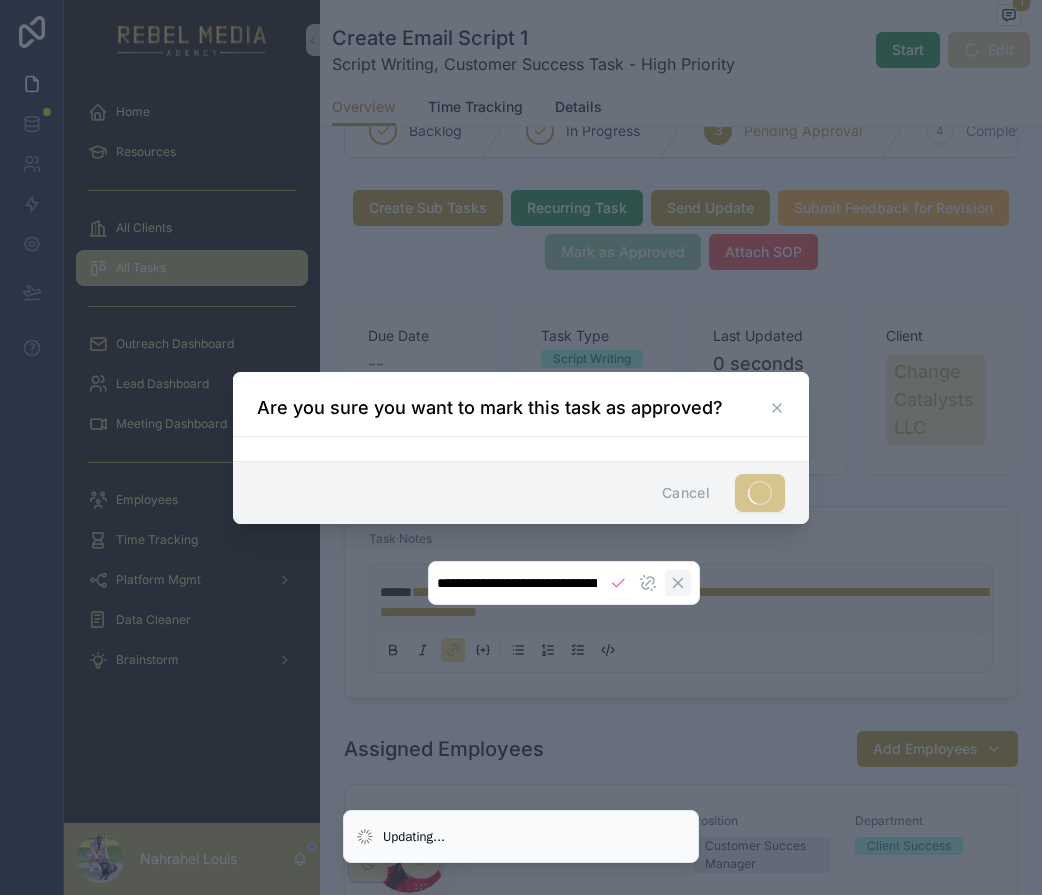 click 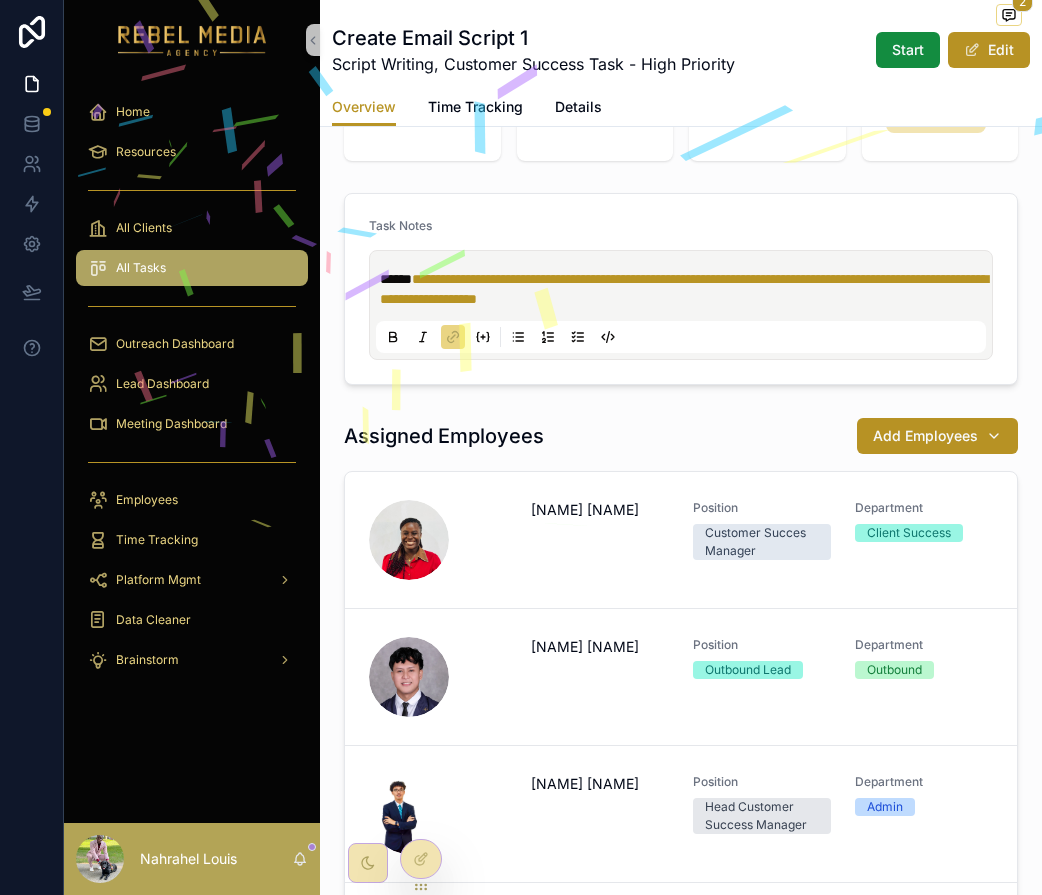scroll, scrollTop: 0, scrollLeft: 0, axis: both 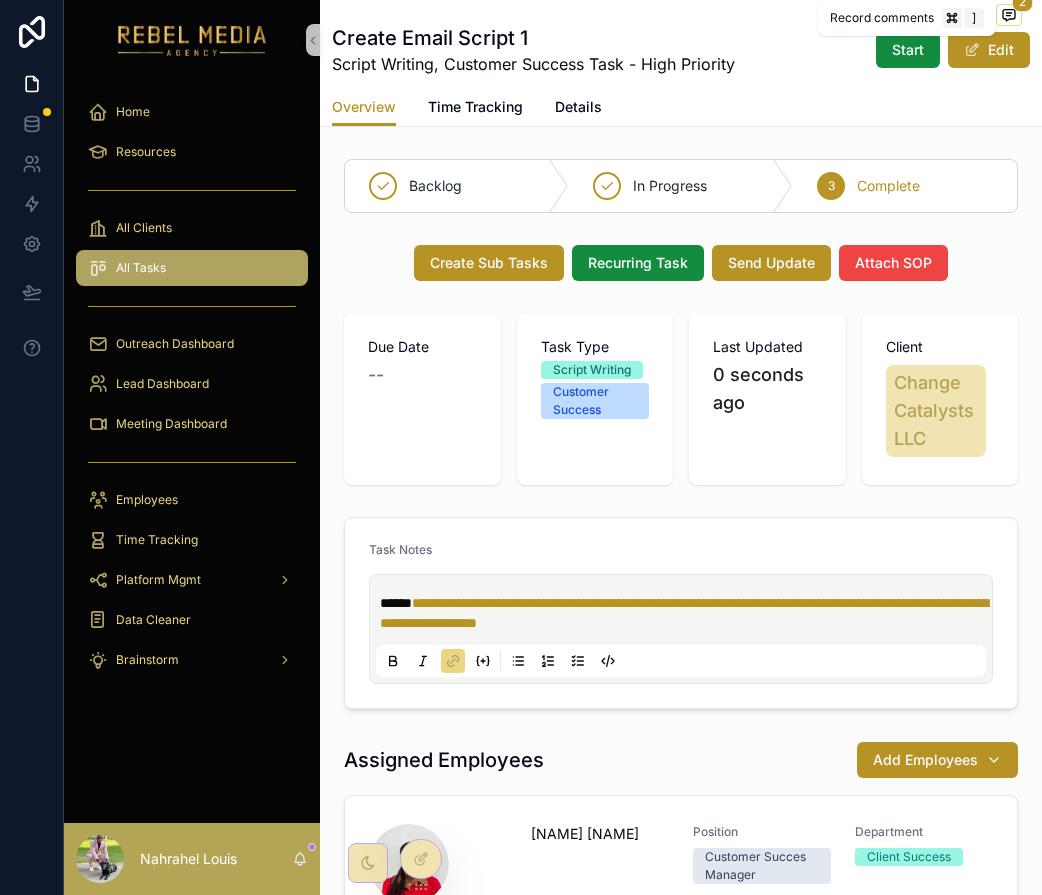 click 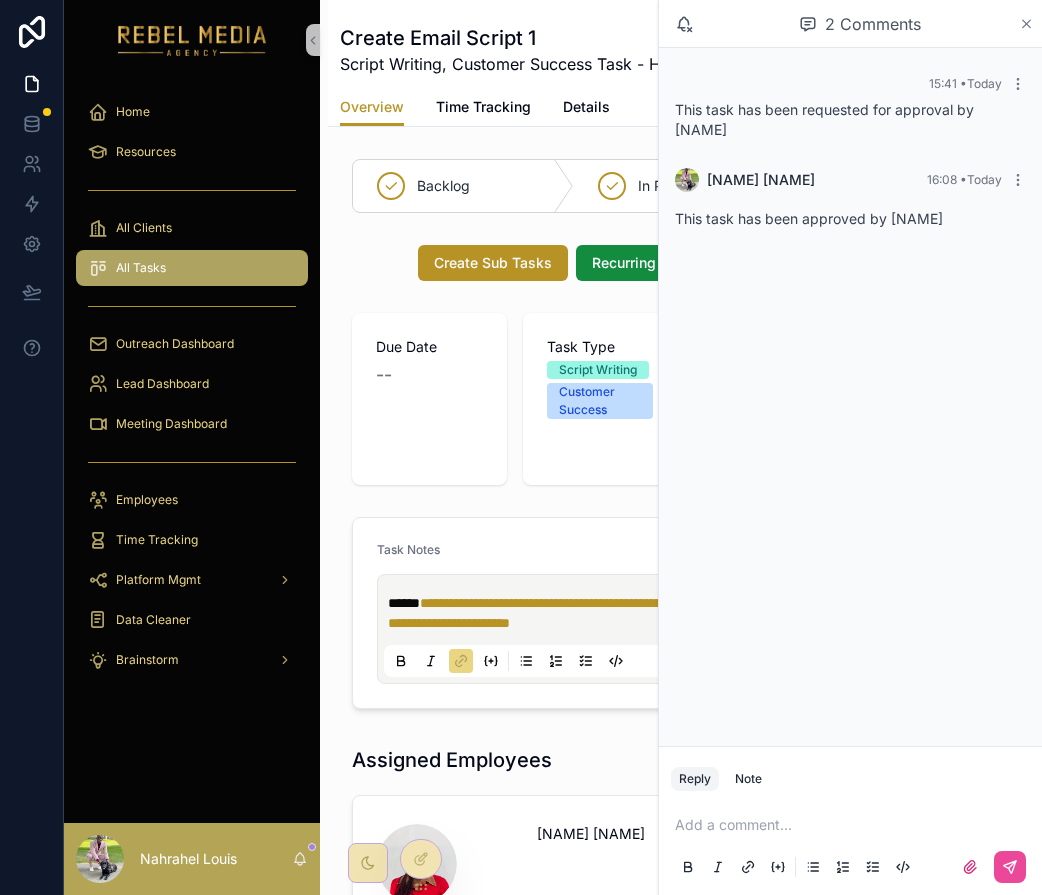 click 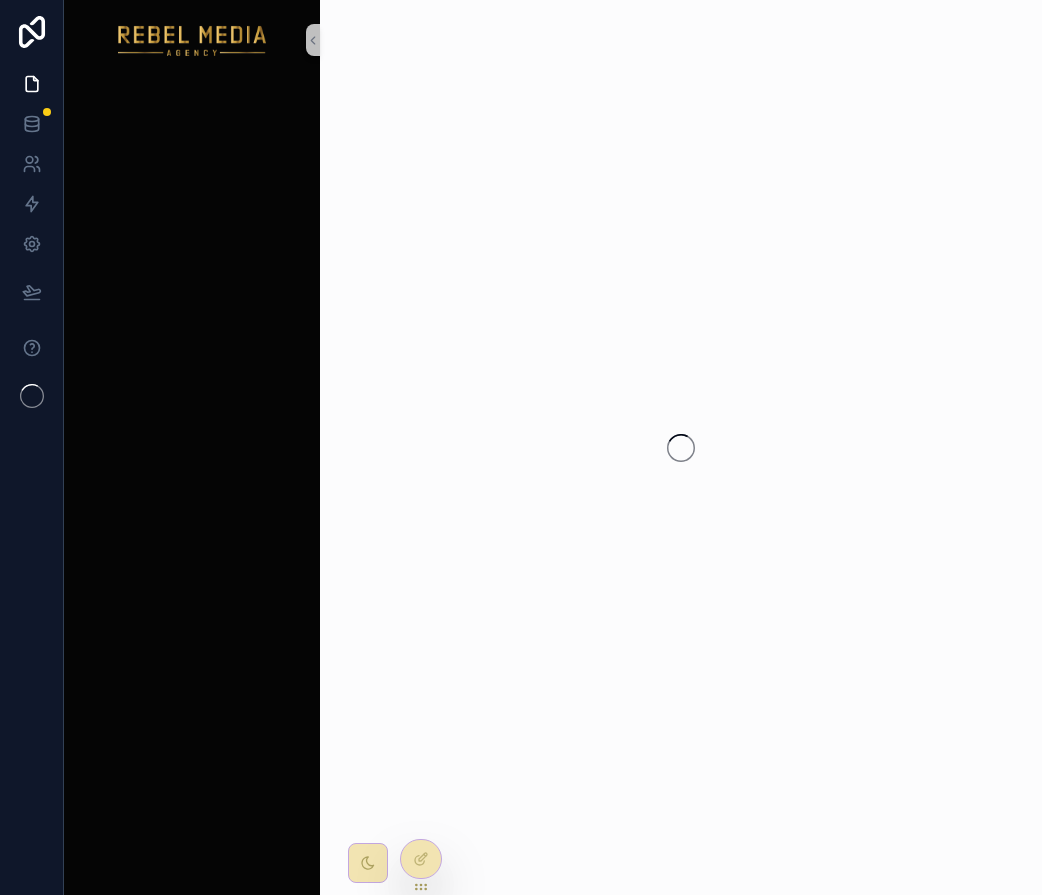 scroll, scrollTop: 0, scrollLeft: 0, axis: both 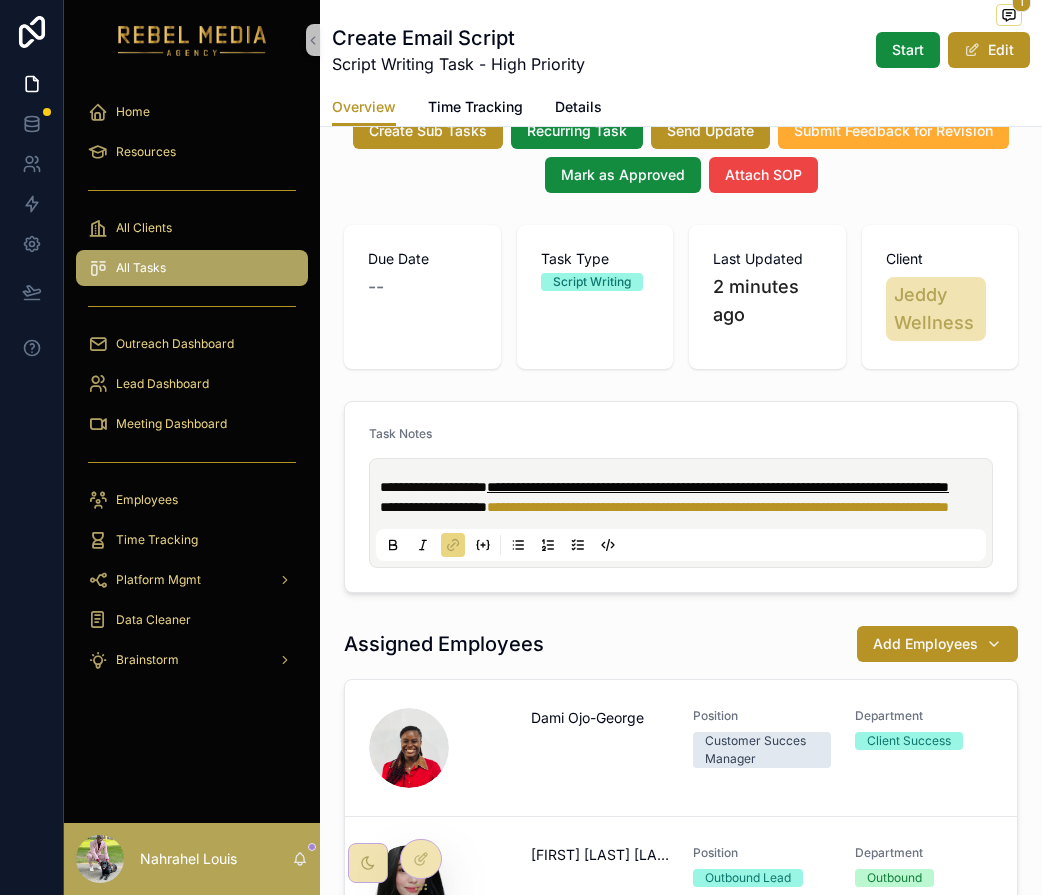 click on "**********" at bounding box center (718, 487) 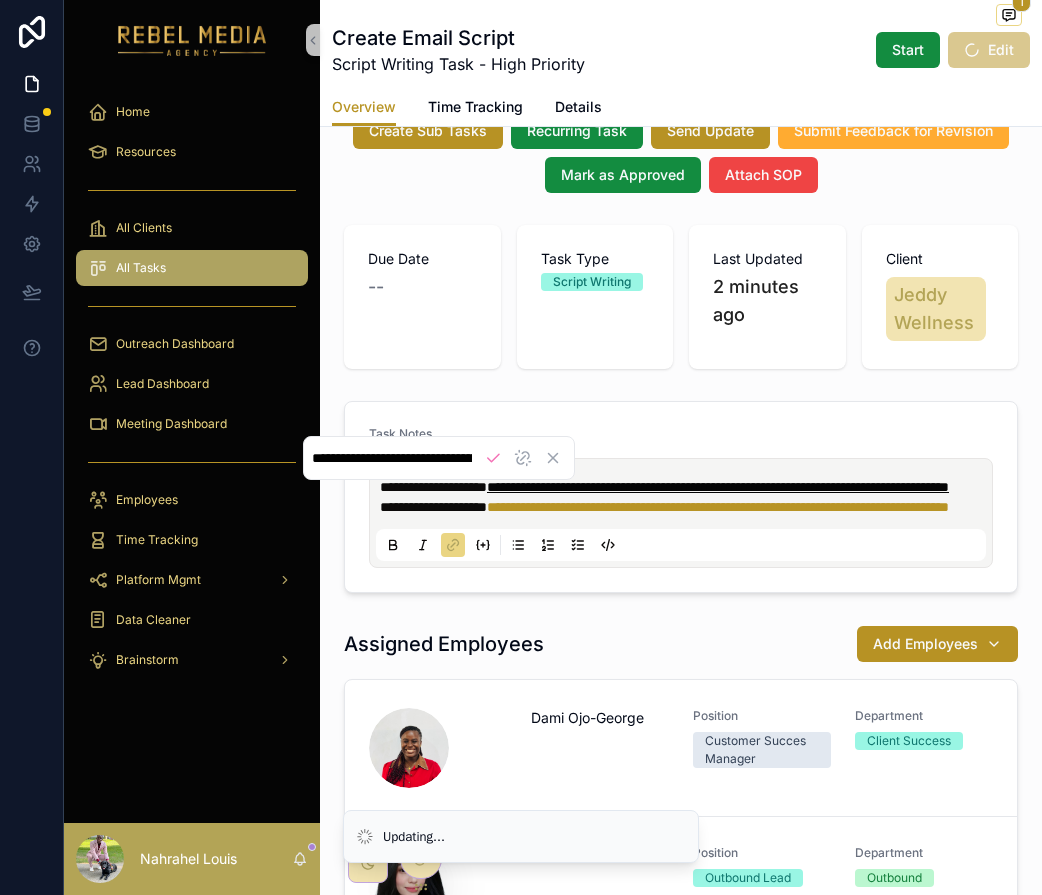 scroll, scrollTop: 0, scrollLeft: 539, axis: horizontal 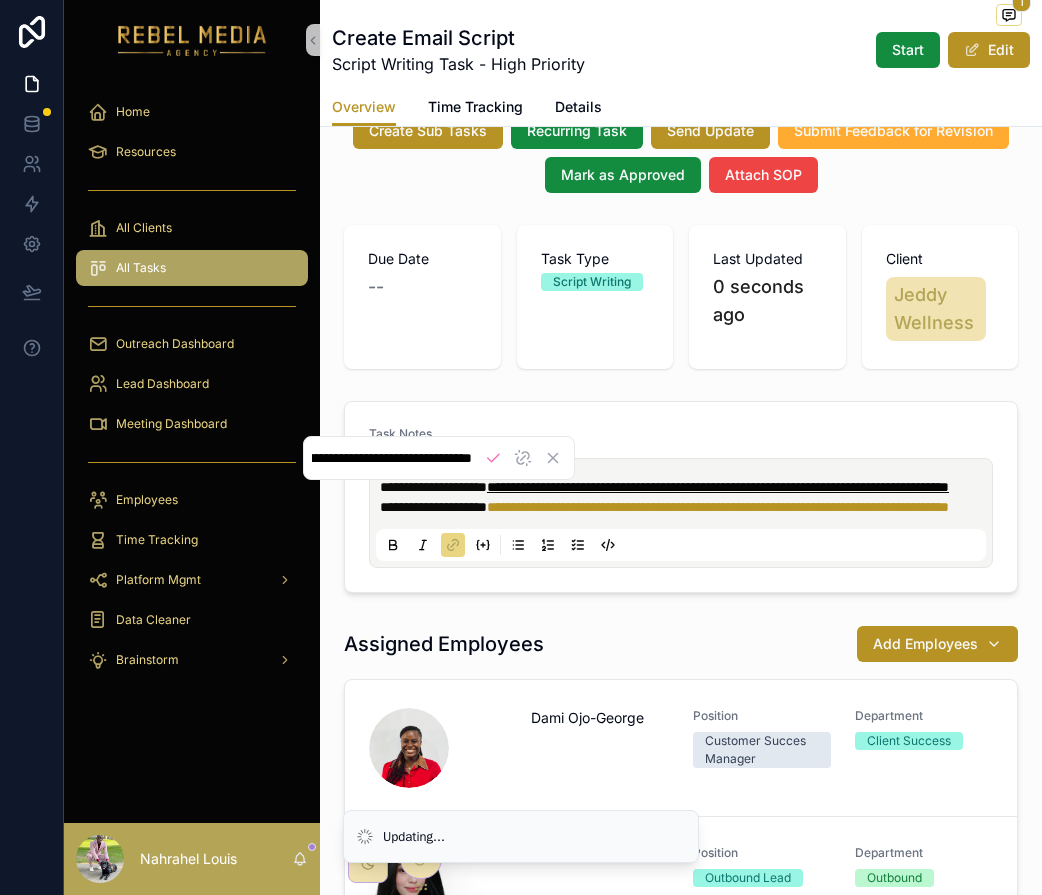 drag, startPoint x: 538, startPoint y: 485, endPoint x: 735, endPoint y: 503, distance: 197.82063 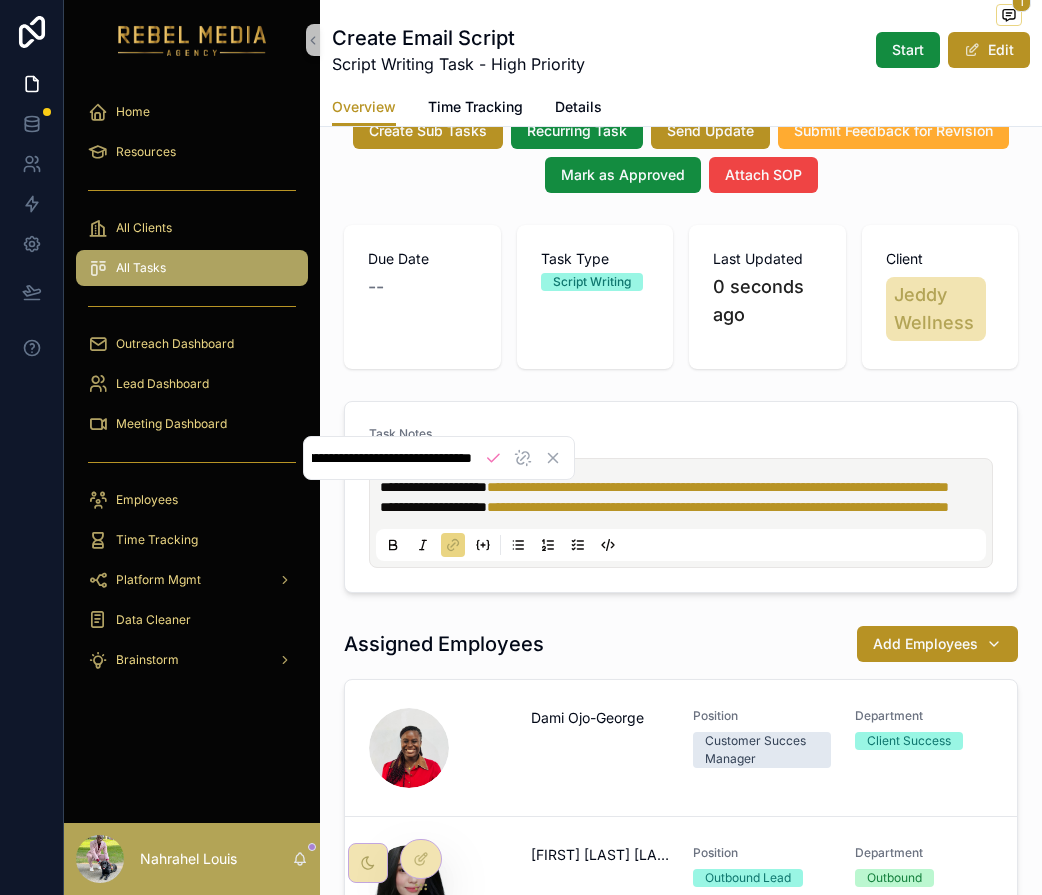 click on "**********" at bounding box center (392, 458) 